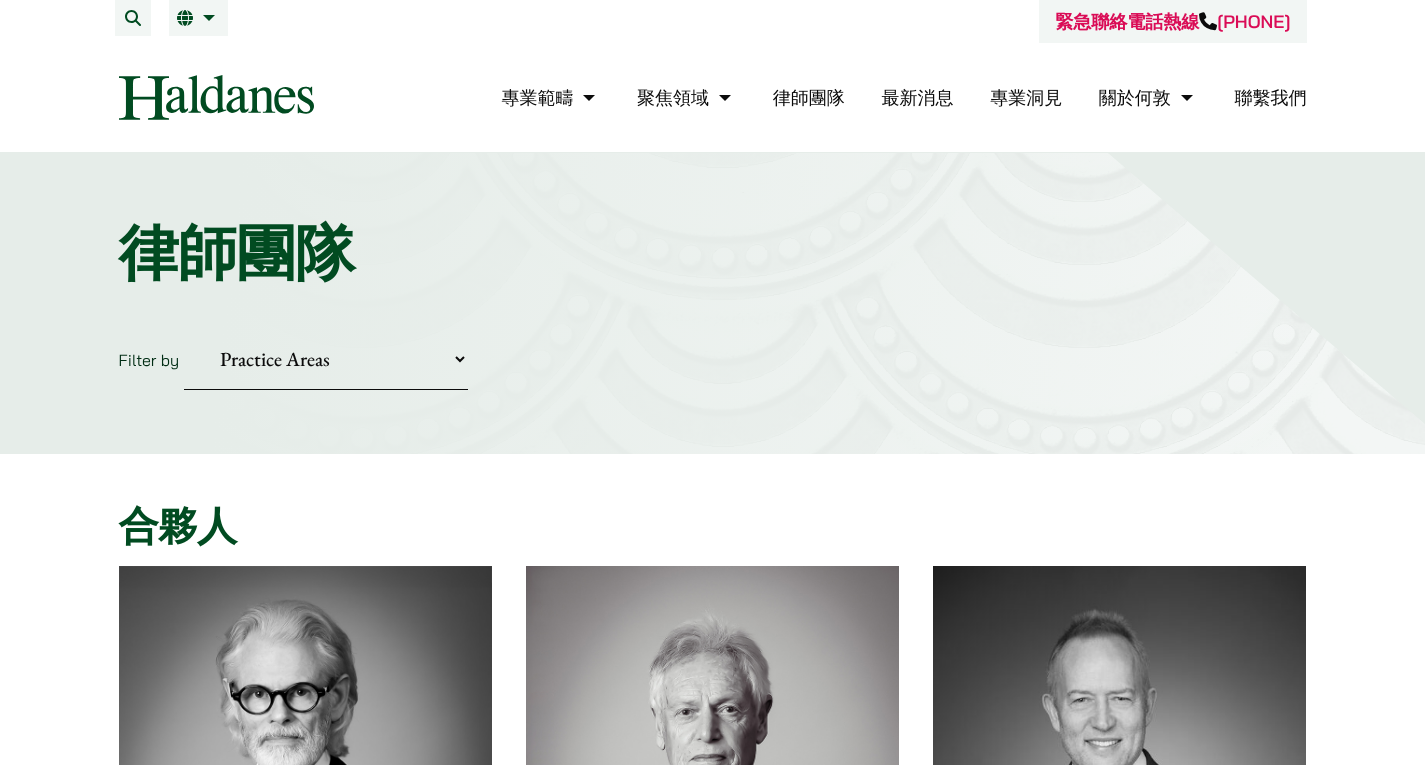 scroll, scrollTop: 0, scrollLeft: 0, axis: both 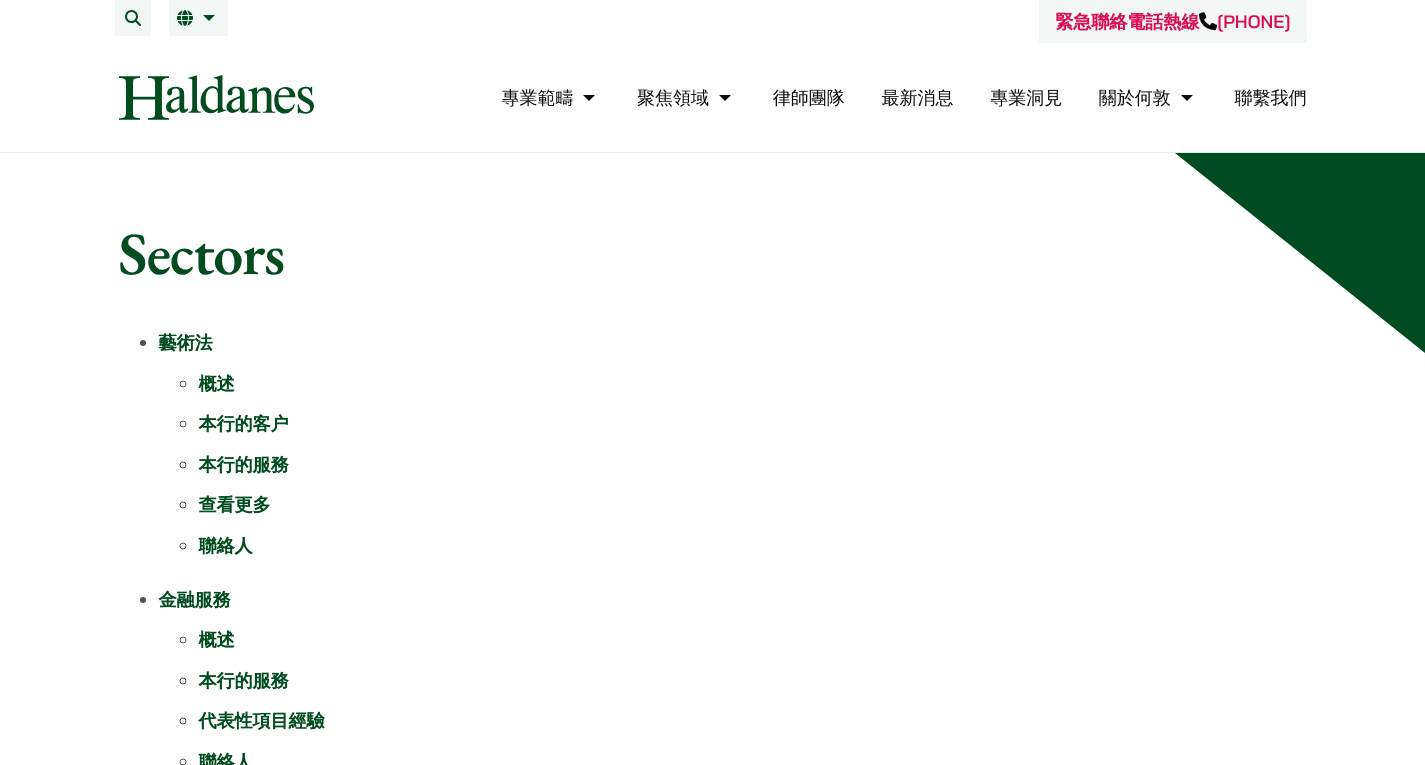 click on "專業範疇" at bounding box center (550, 97) 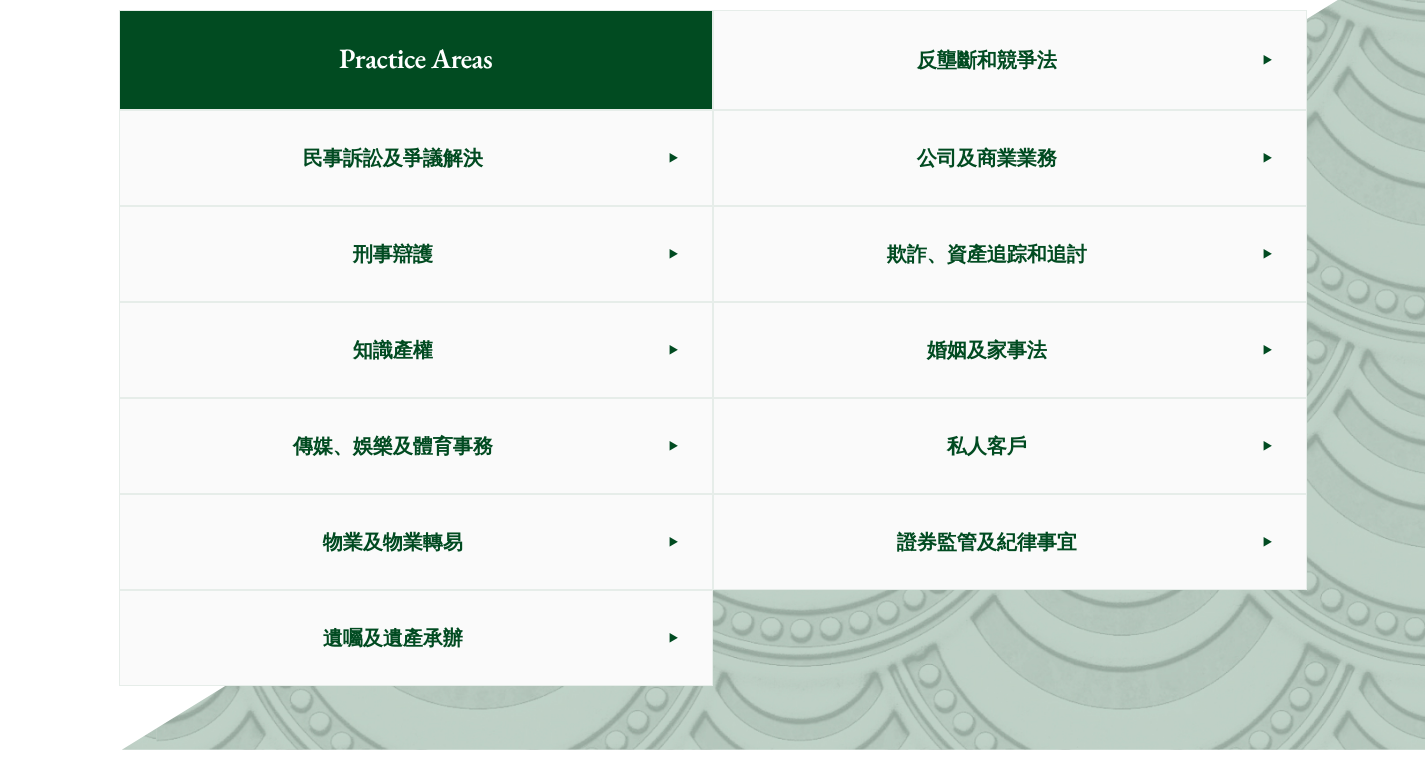 scroll, scrollTop: 1126, scrollLeft: 0, axis: vertical 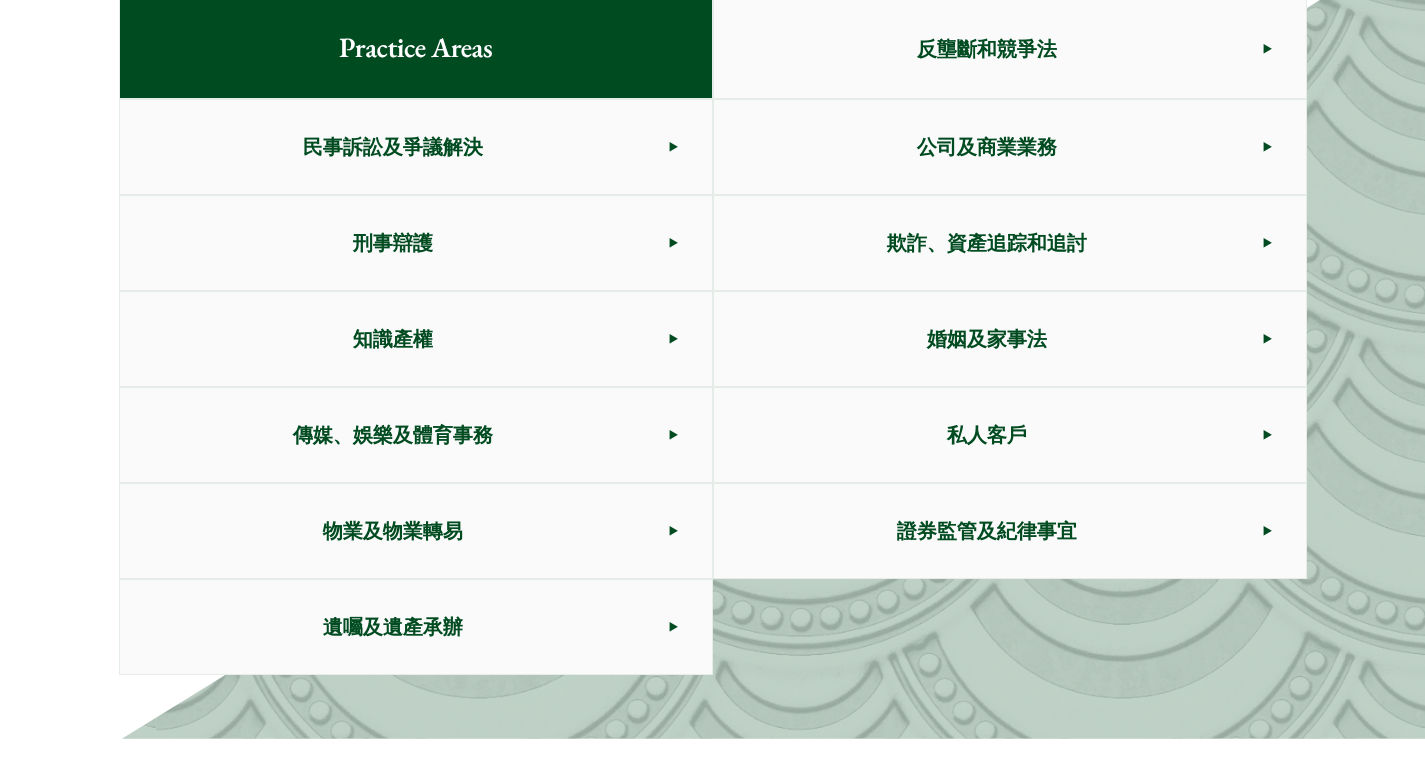 click on "Practice Areas 反壟斷和競爭法 民事訴訟及爭議解決 公司及商業業務 刑事辯護 欺詐、資產追踪和追討 知識產權 婚姻及家事法 傳媒、娛樂及體育事務 私人客戶 物業及物業轉易 證券監管及紀律事宜 遺囑及遺產承辦" at bounding box center [712, 337] 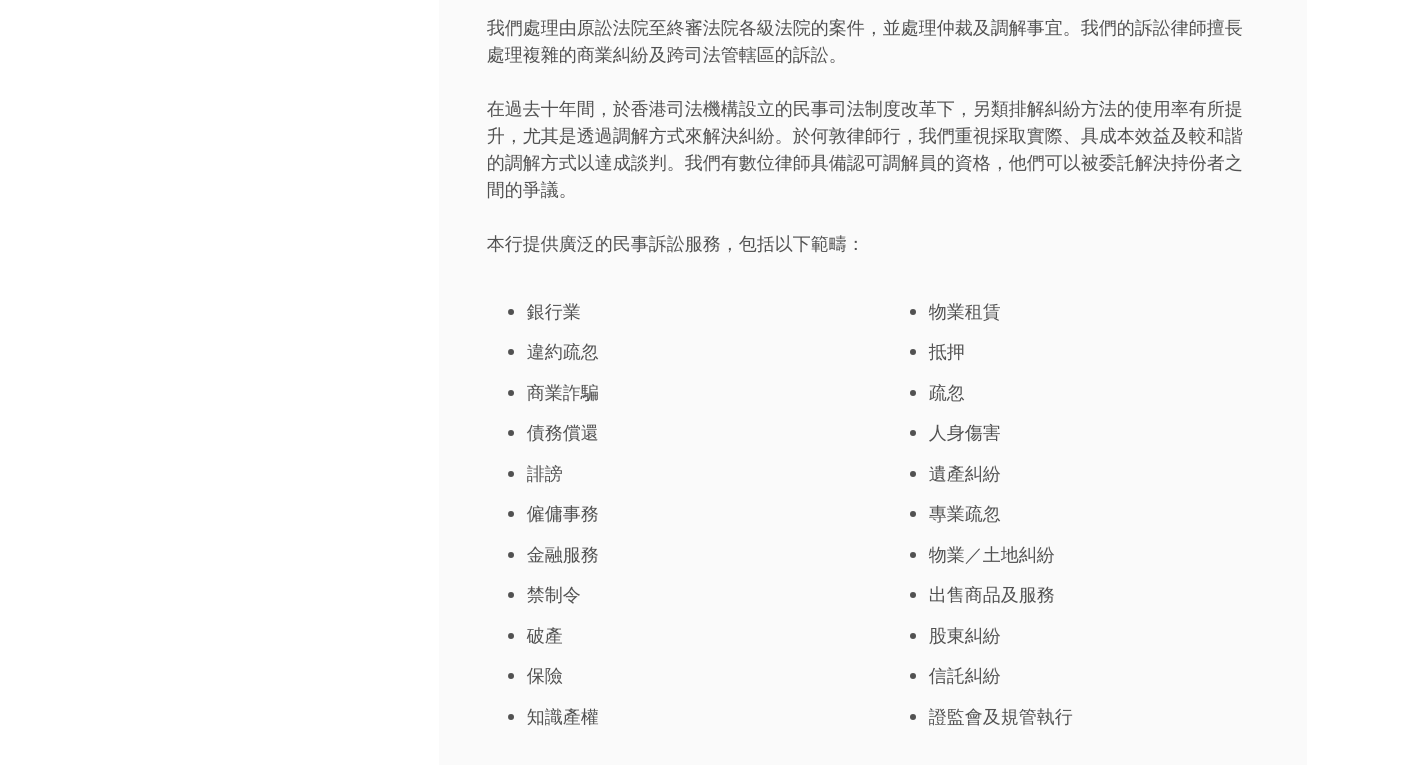 scroll, scrollTop: 836, scrollLeft: 0, axis: vertical 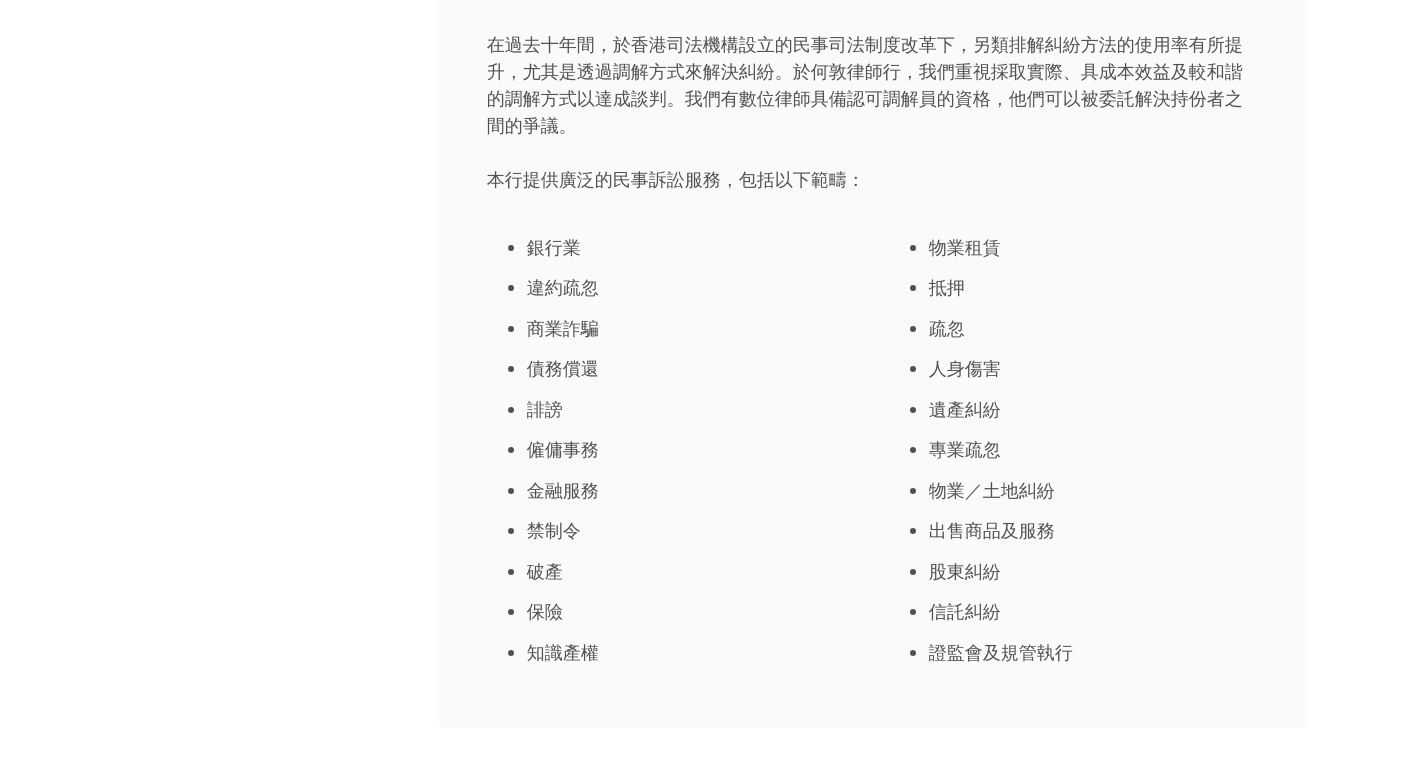 click on "債務償還" at bounding box center (692, 368) 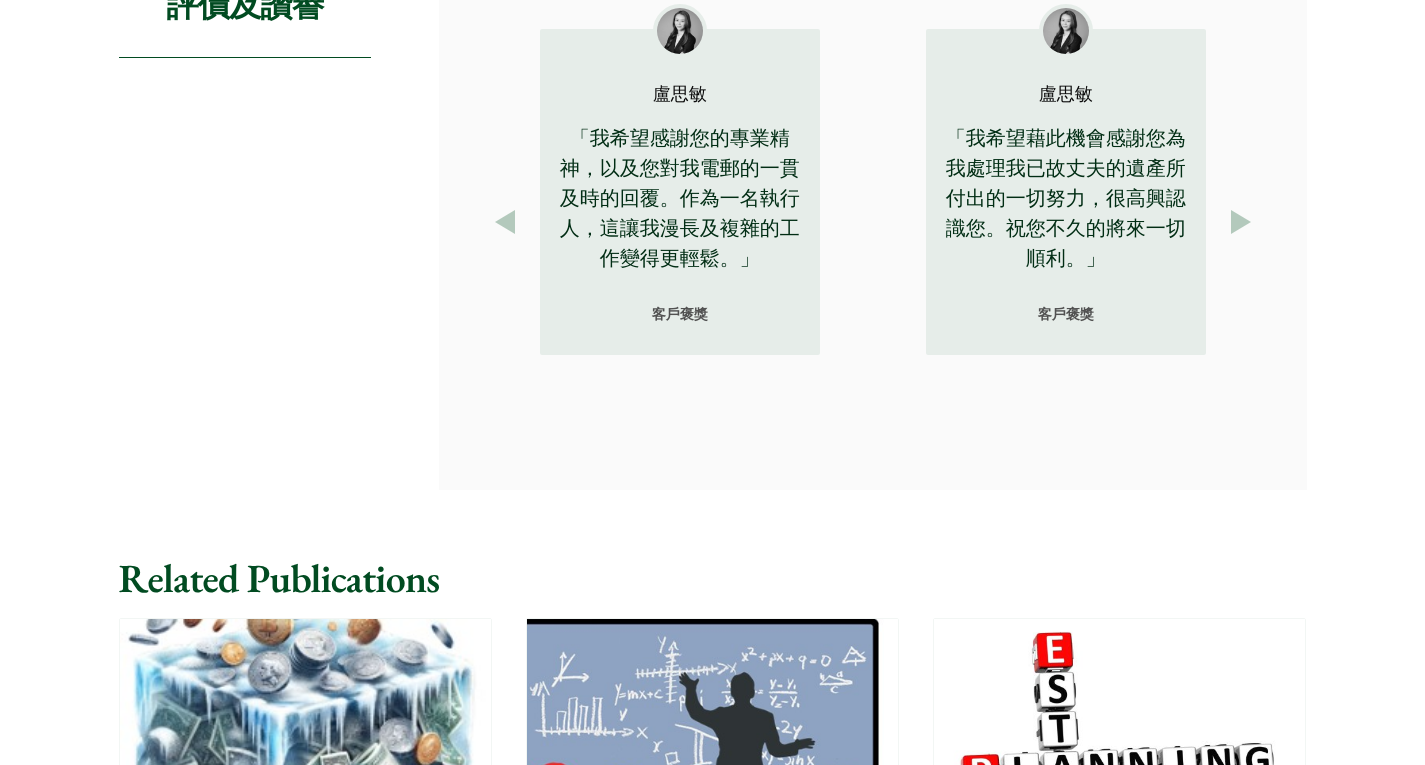 scroll, scrollTop: 2320, scrollLeft: 0, axis: vertical 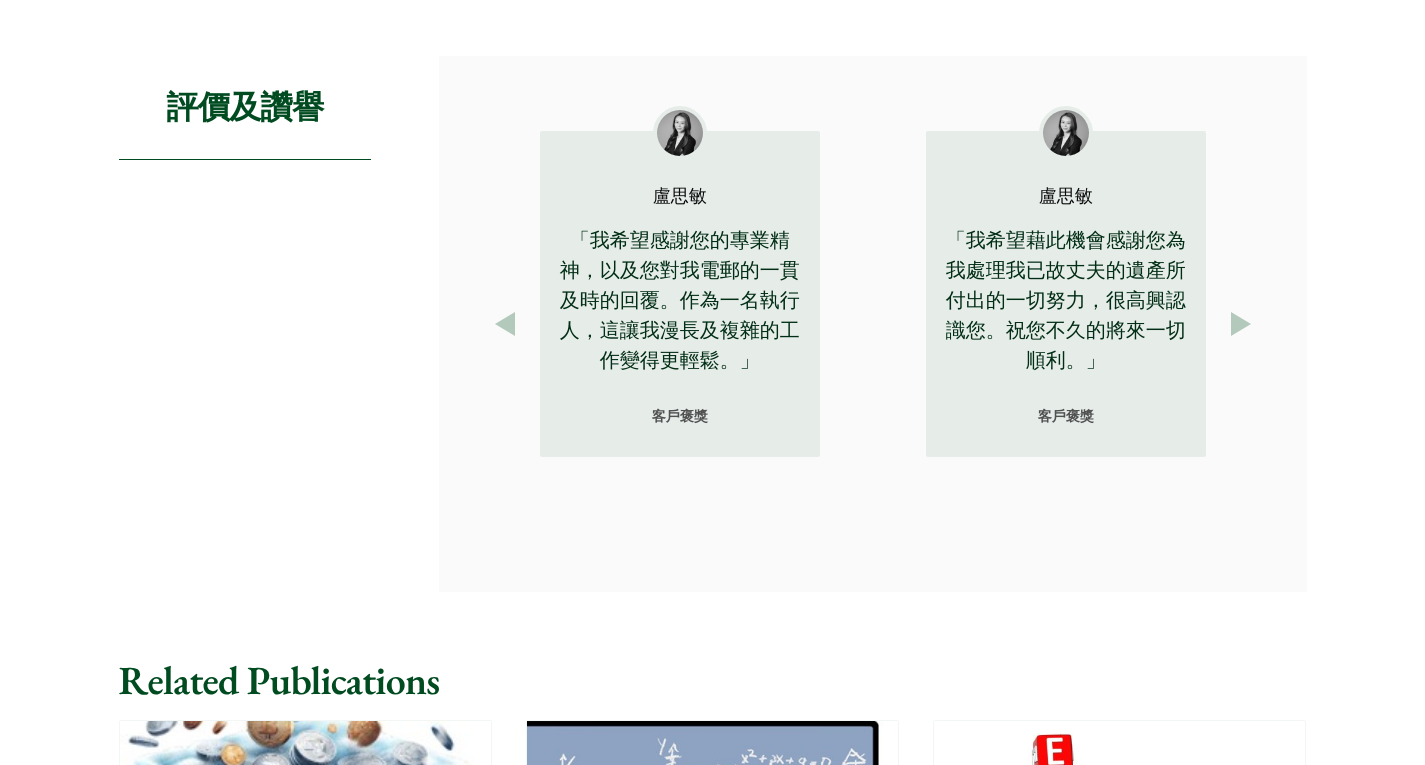 click on "Next" at bounding box center (1241, 324) 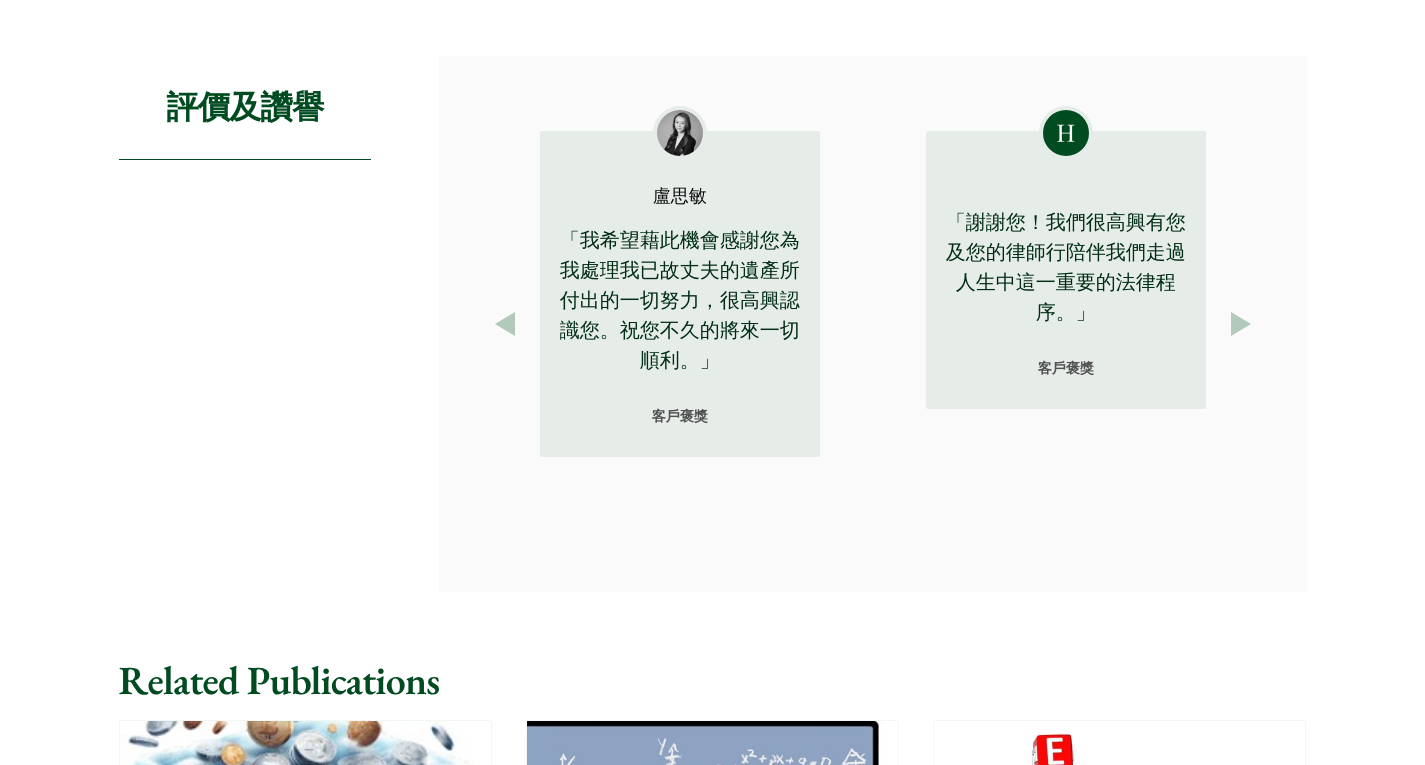 click on "Next" at bounding box center [1241, 324] 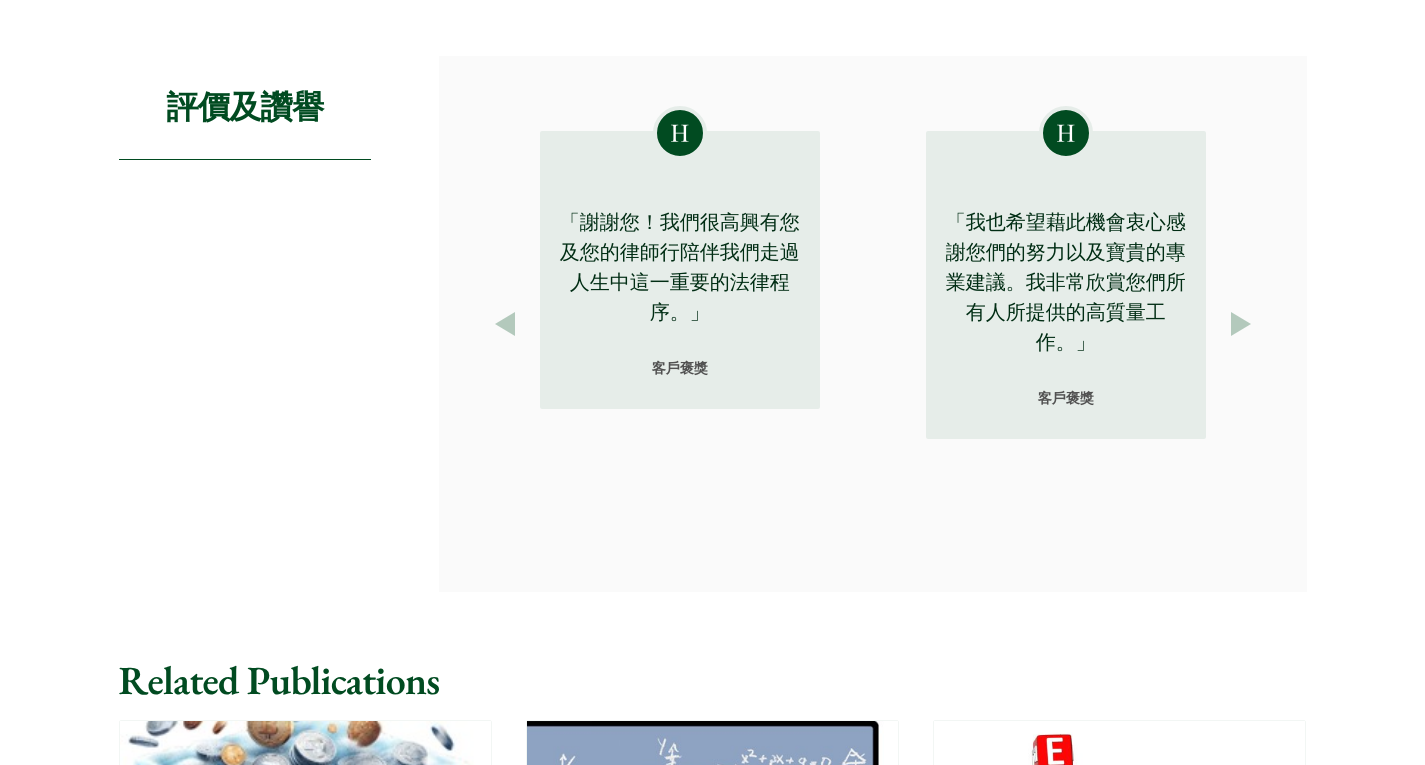 click on "Next" at bounding box center [1241, 324] 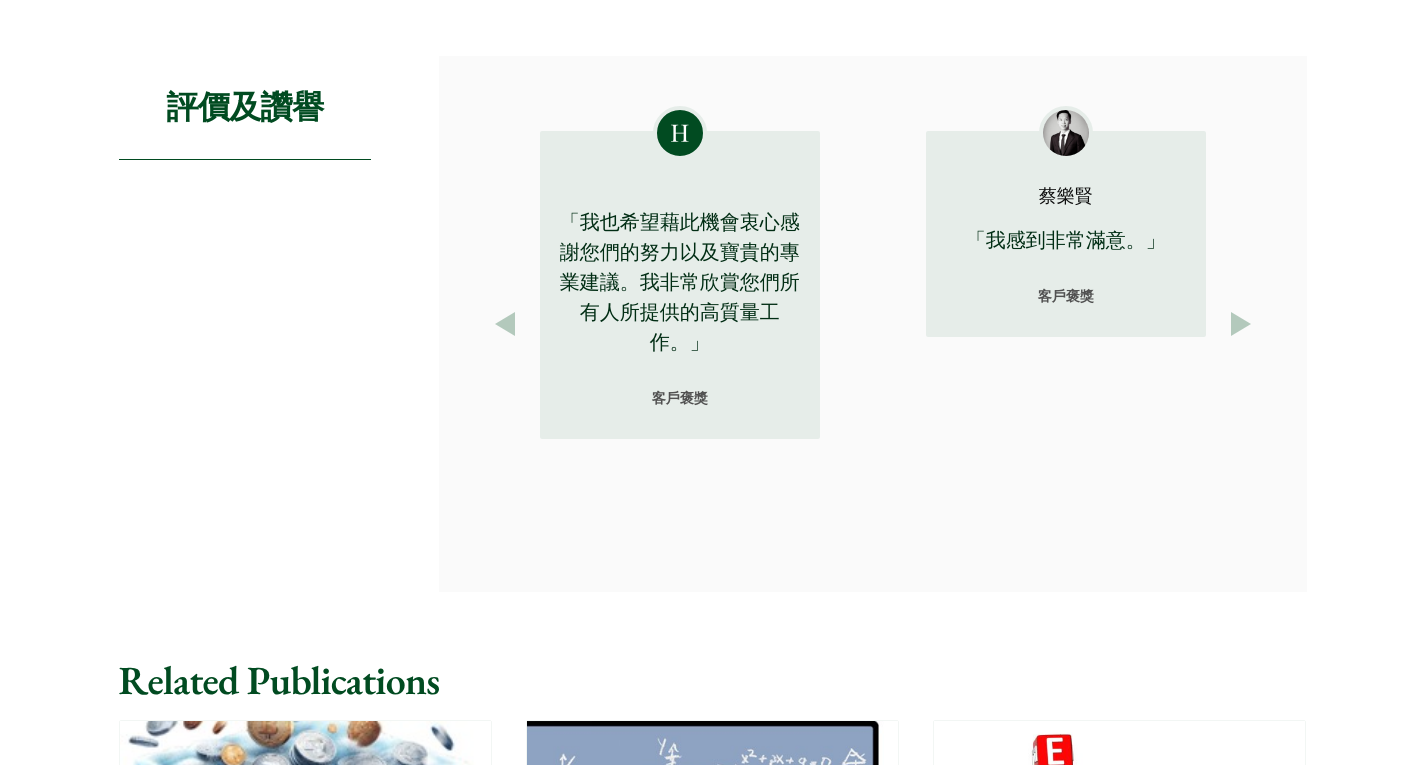click on "Next" at bounding box center (1241, 324) 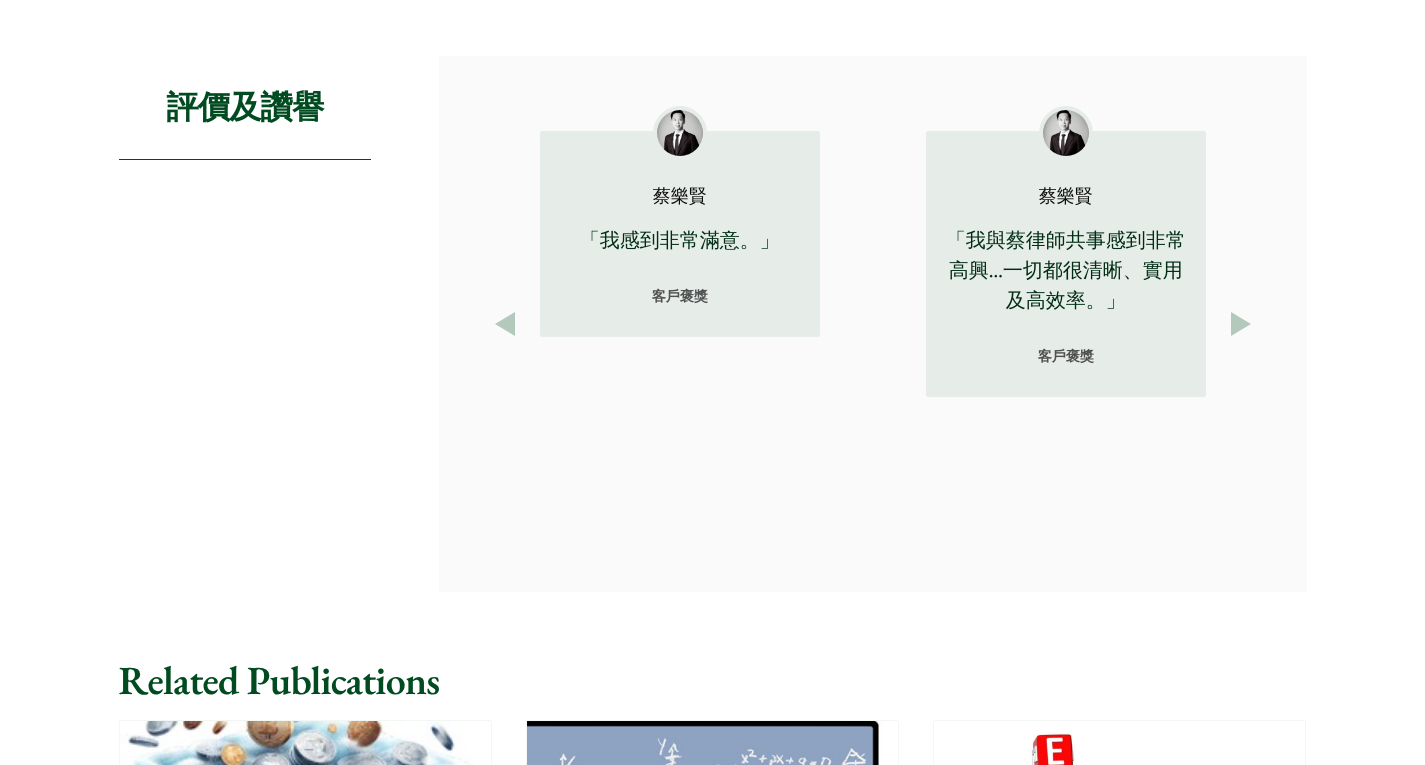 click on "Next" at bounding box center (1241, 324) 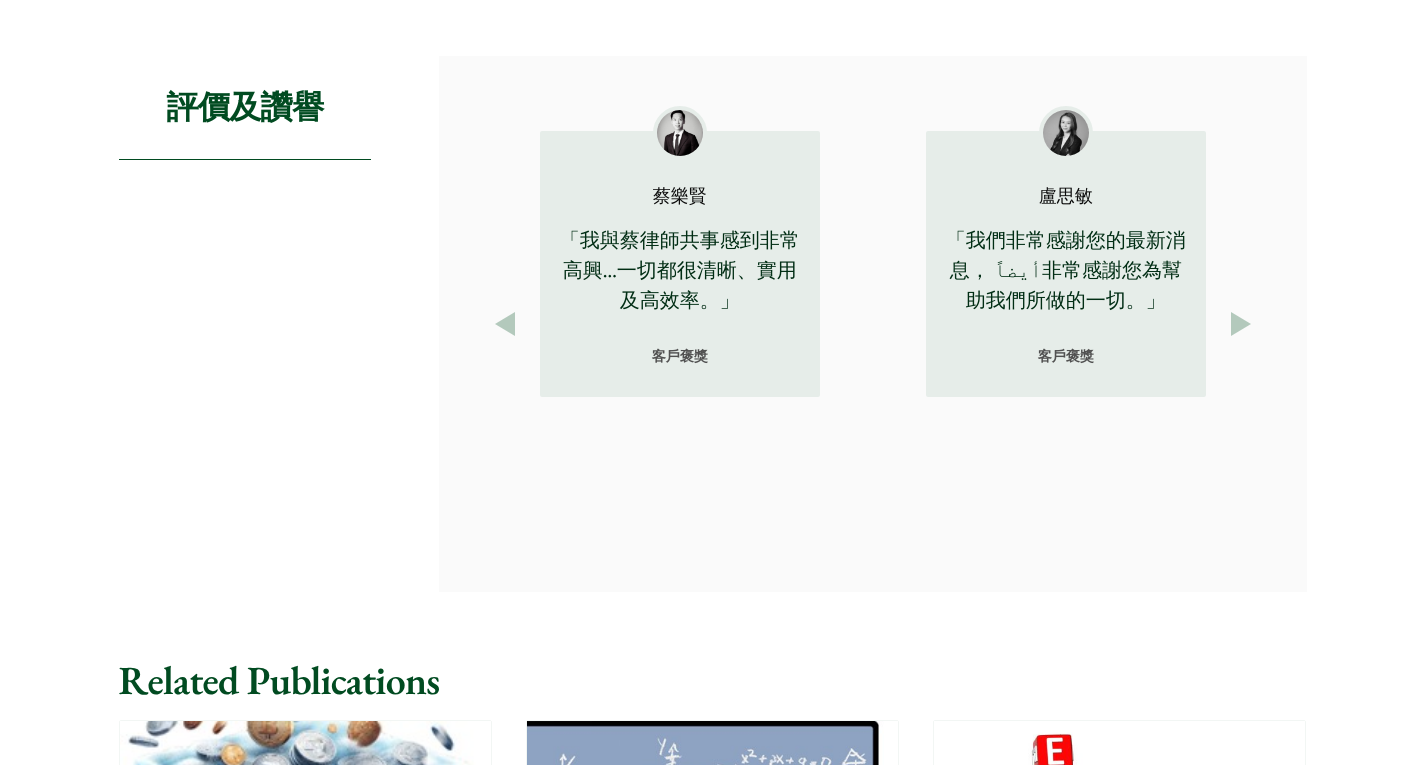 click on "Next" at bounding box center (1241, 324) 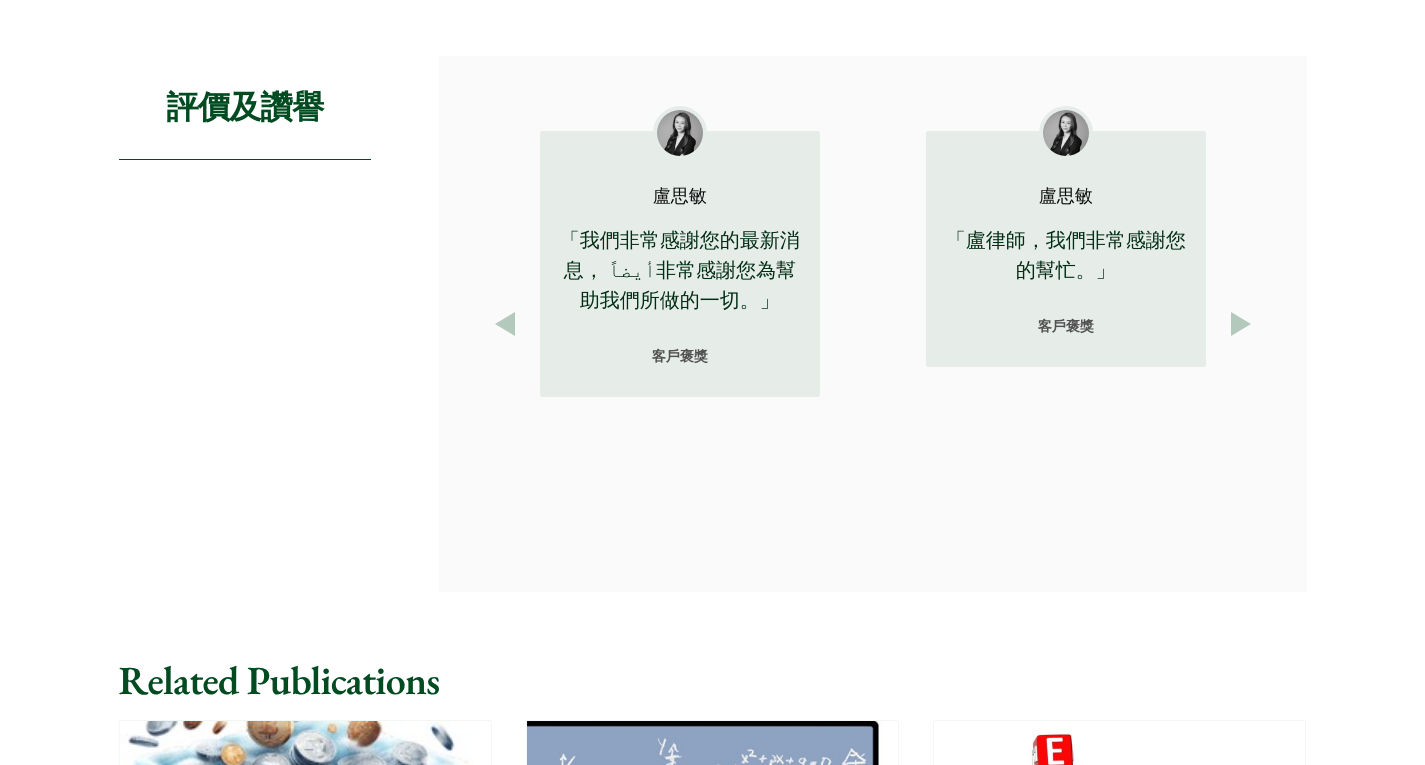 click on "Next" at bounding box center (1241, 324) 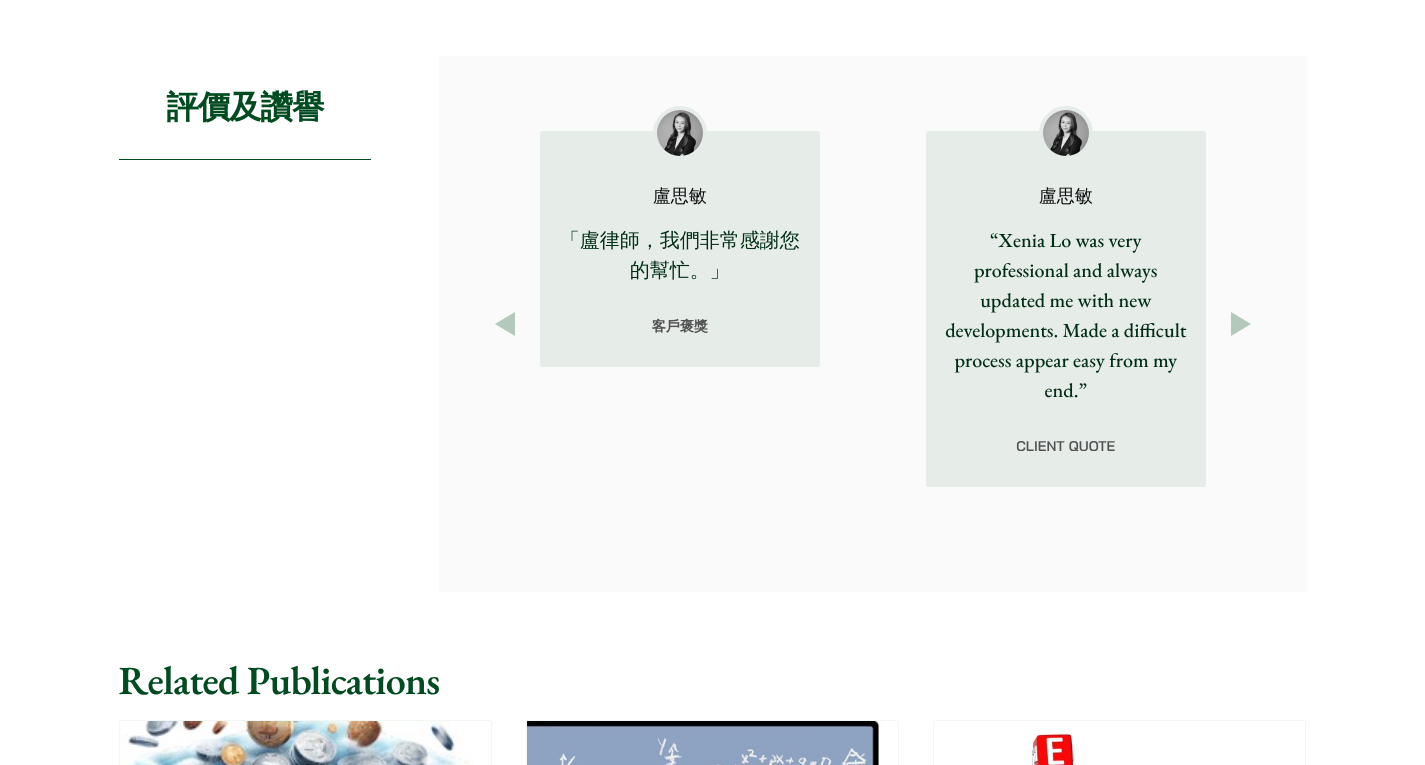 click on "Next" at bounding box center [1241, 324] 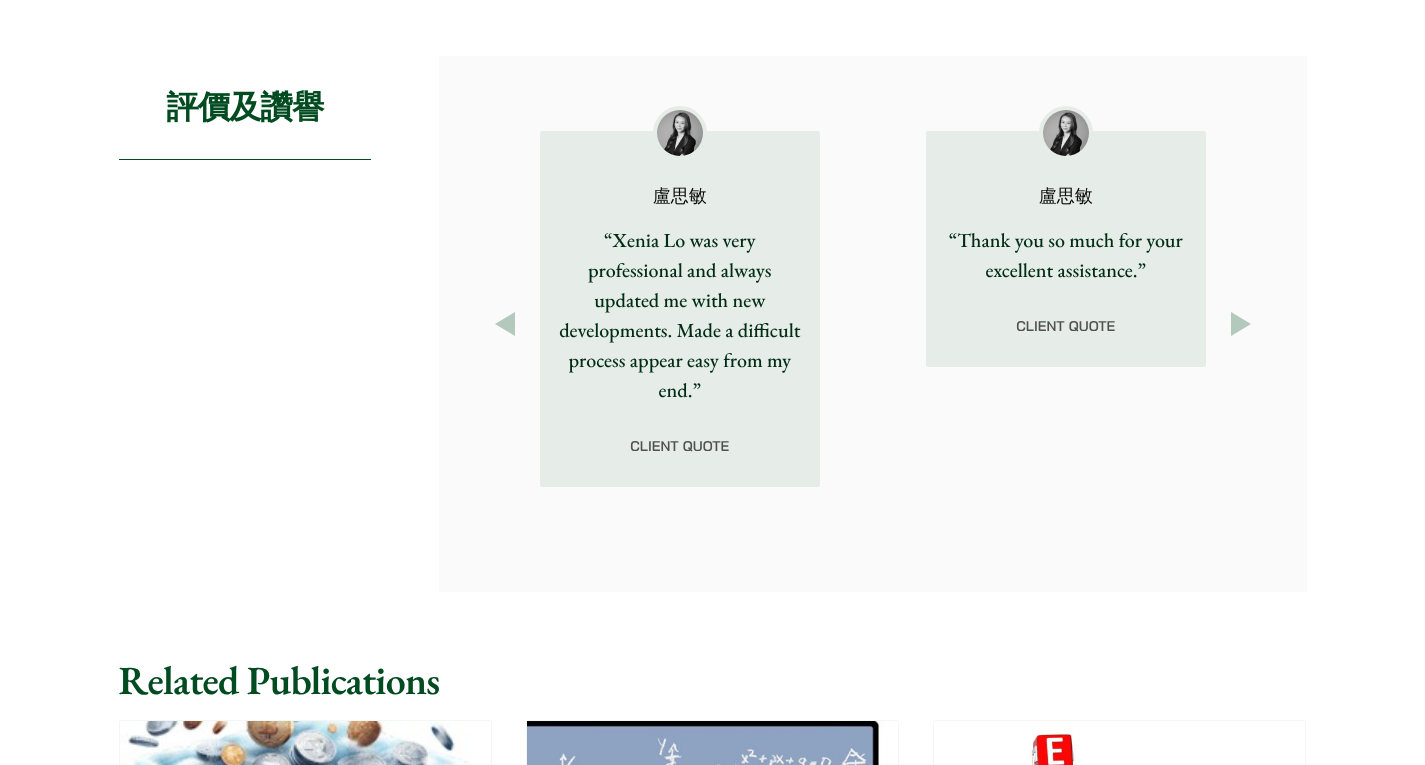 click on "Next" at bounding box center [1241, 324] 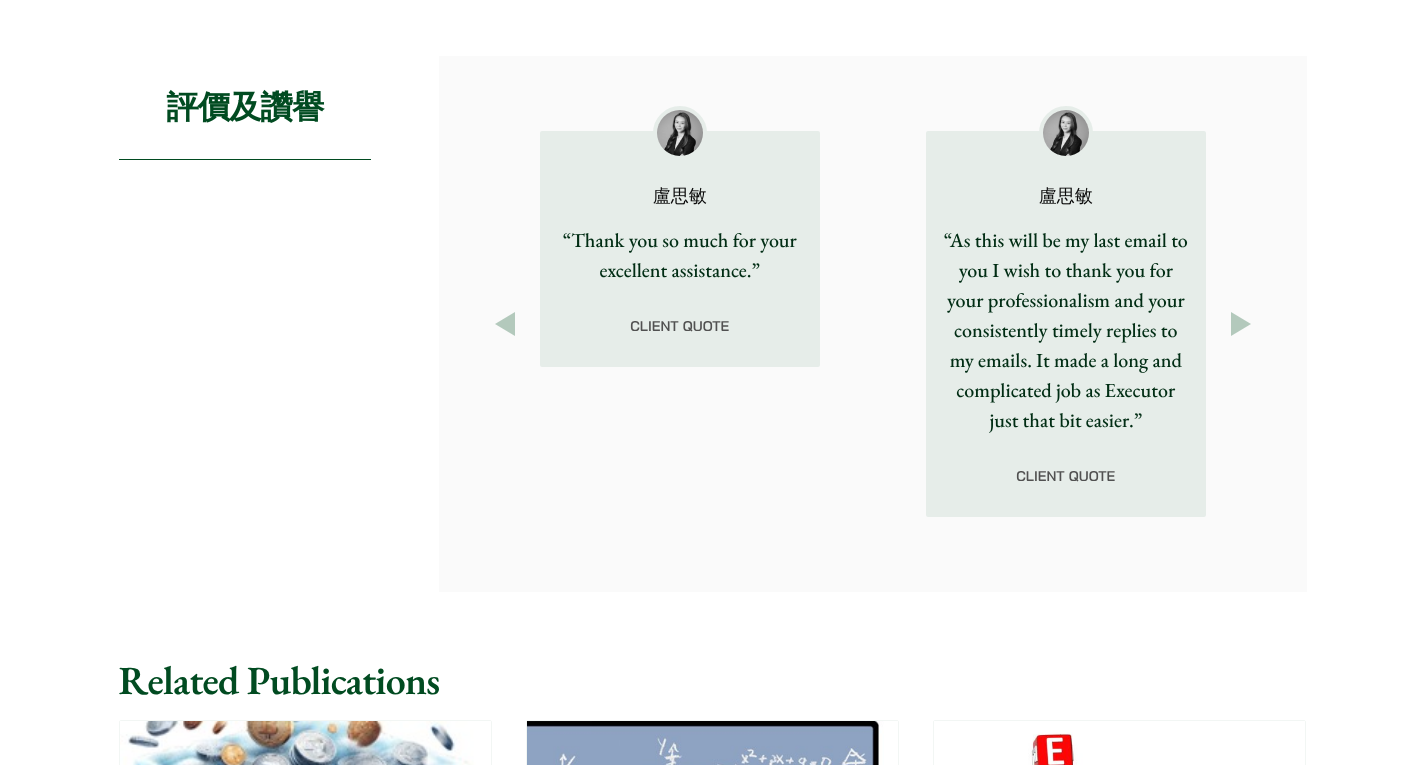 click on "Next" at bounding box center [1241, 324] 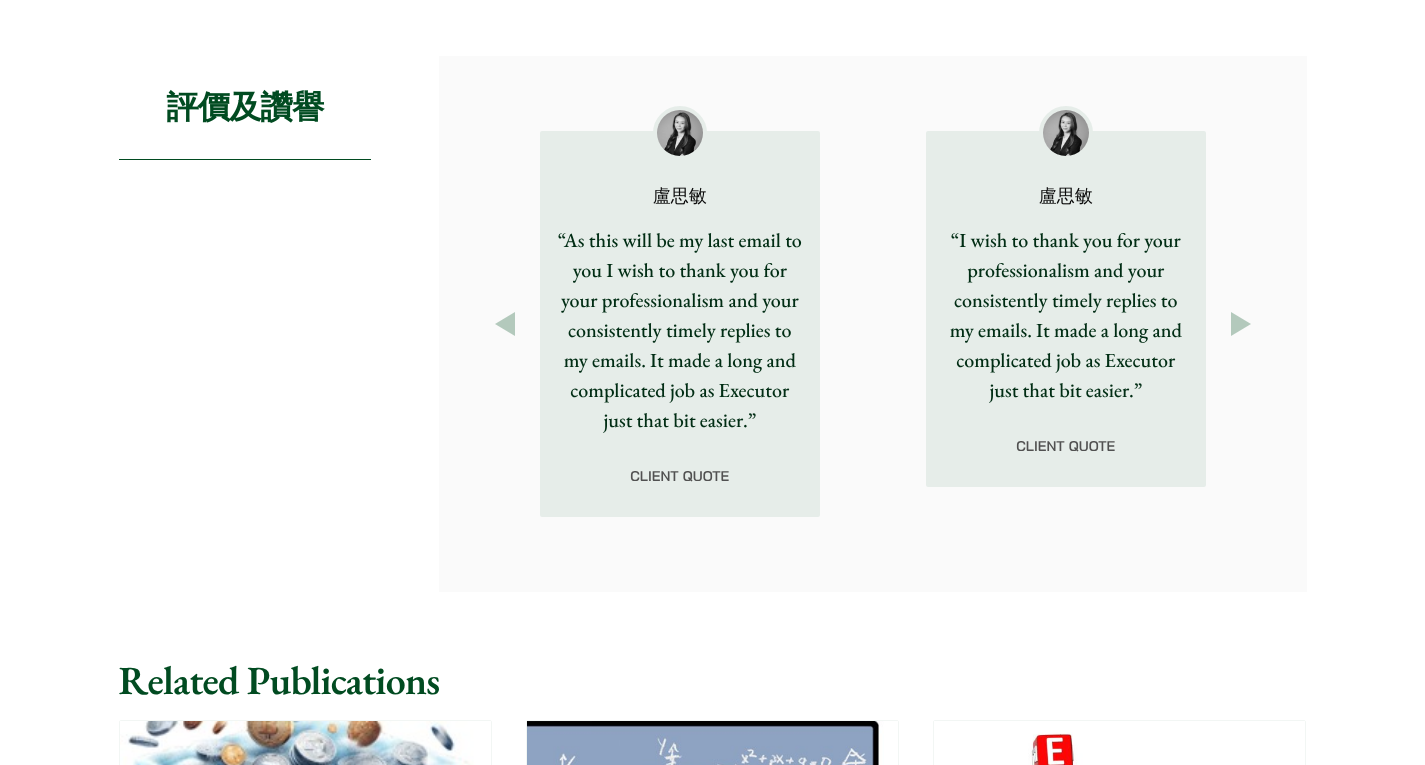 click on "Next" at bounding box center [1241, 324] 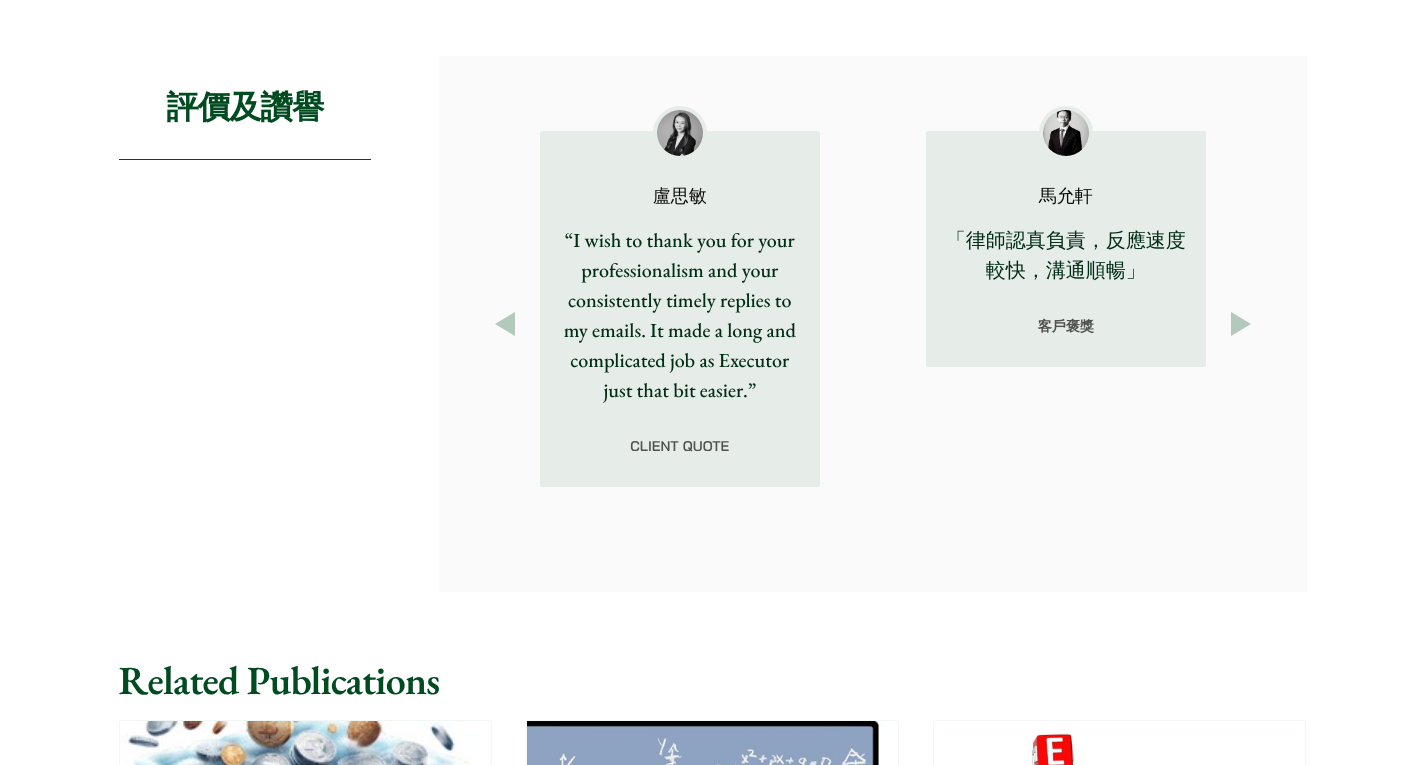click on "Previous
蔡樂賢
「蔡律師非常專業，所解答問題對案件非常有幫助。」
客戶褒獎
梁蔚茵
「我剛剛完成了和解協議，Vivian已經幫助我一段時間了，我很感謝她多年來的指引和建議。」
客戶褒獎
盧思敏
「我希望感謝您的專業精神，以及您對我電郵的一貫及時的回覆。作為一名執行人，這讓我漫長及複雜的工作變得更輕鬆。」
客戶褒獎" at bounding box center [873, 324] 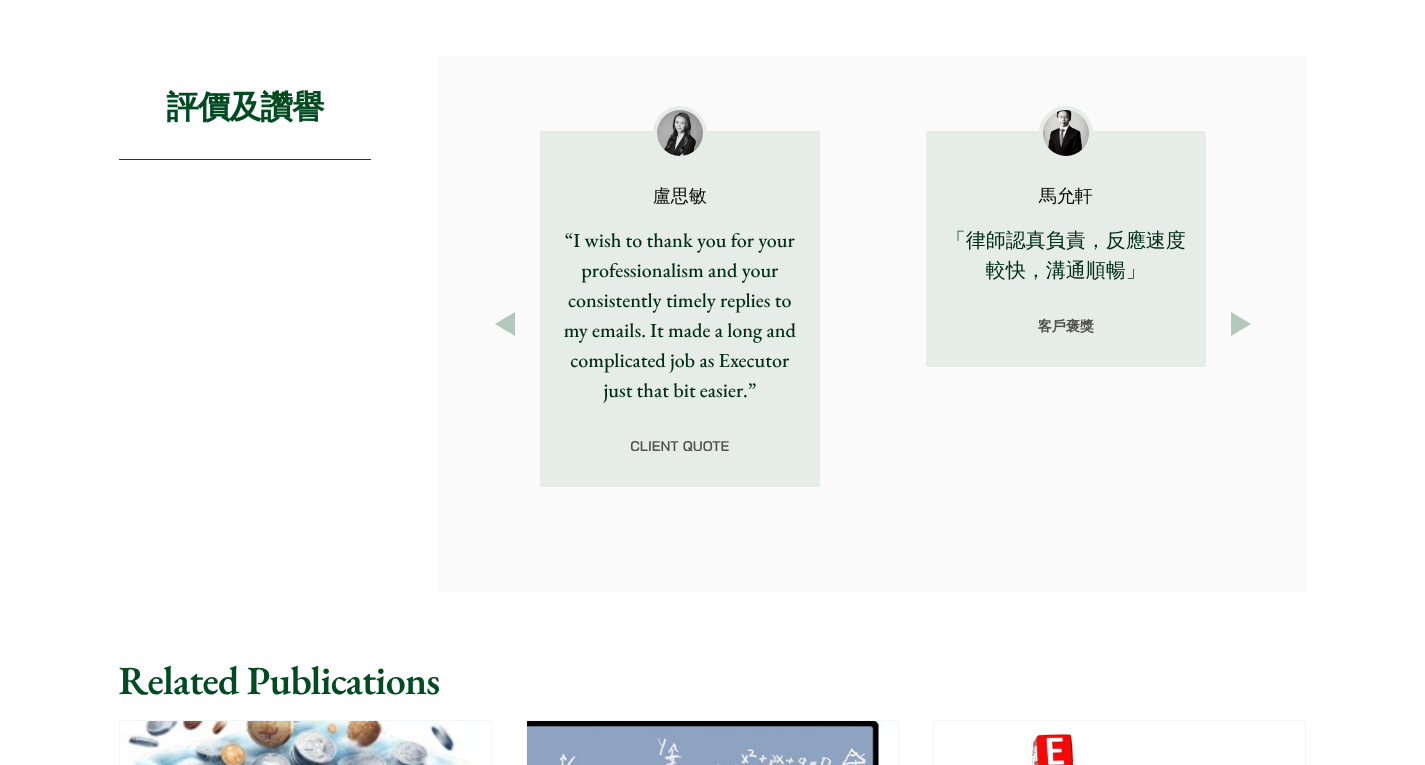click on "Next" at bounding box center [1241, 324] 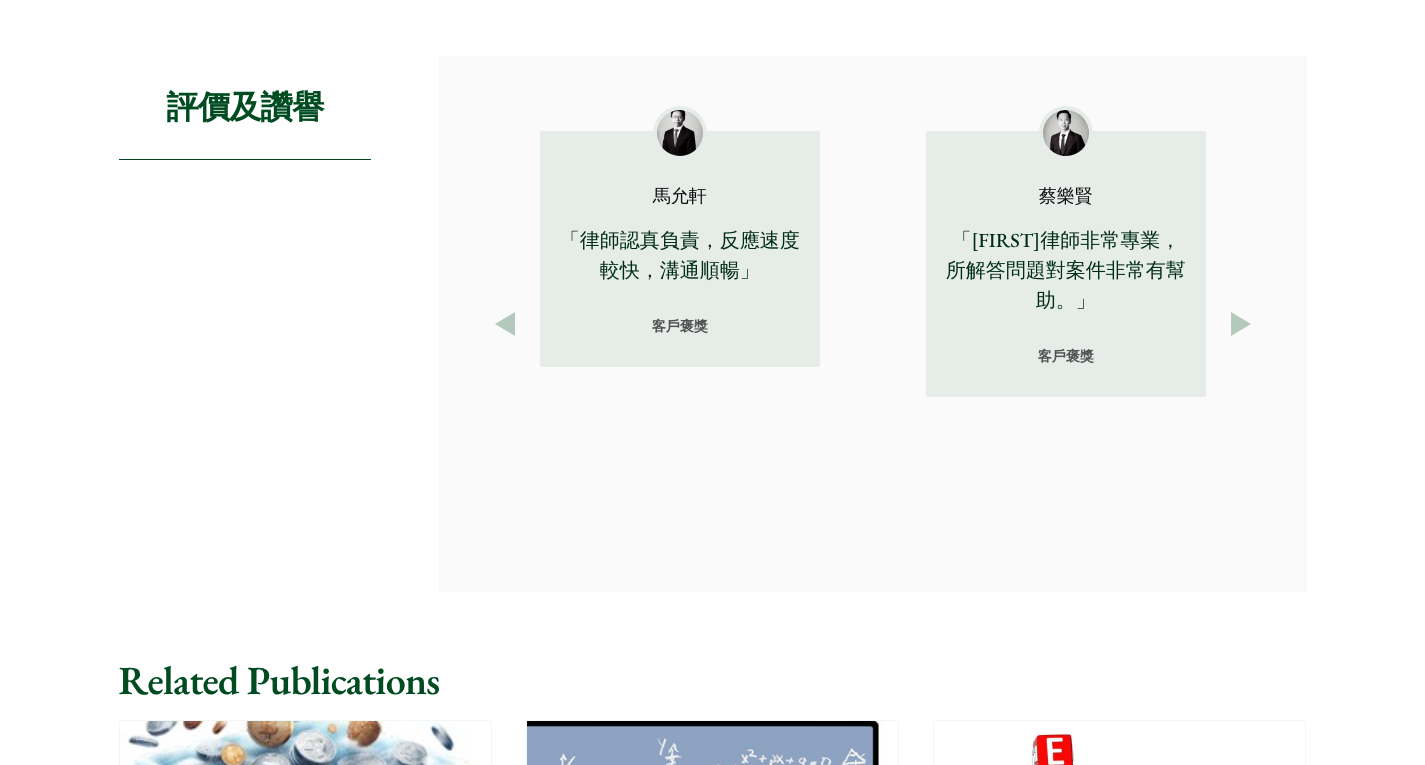 click on "Next" at bounding box center (1241, 324) 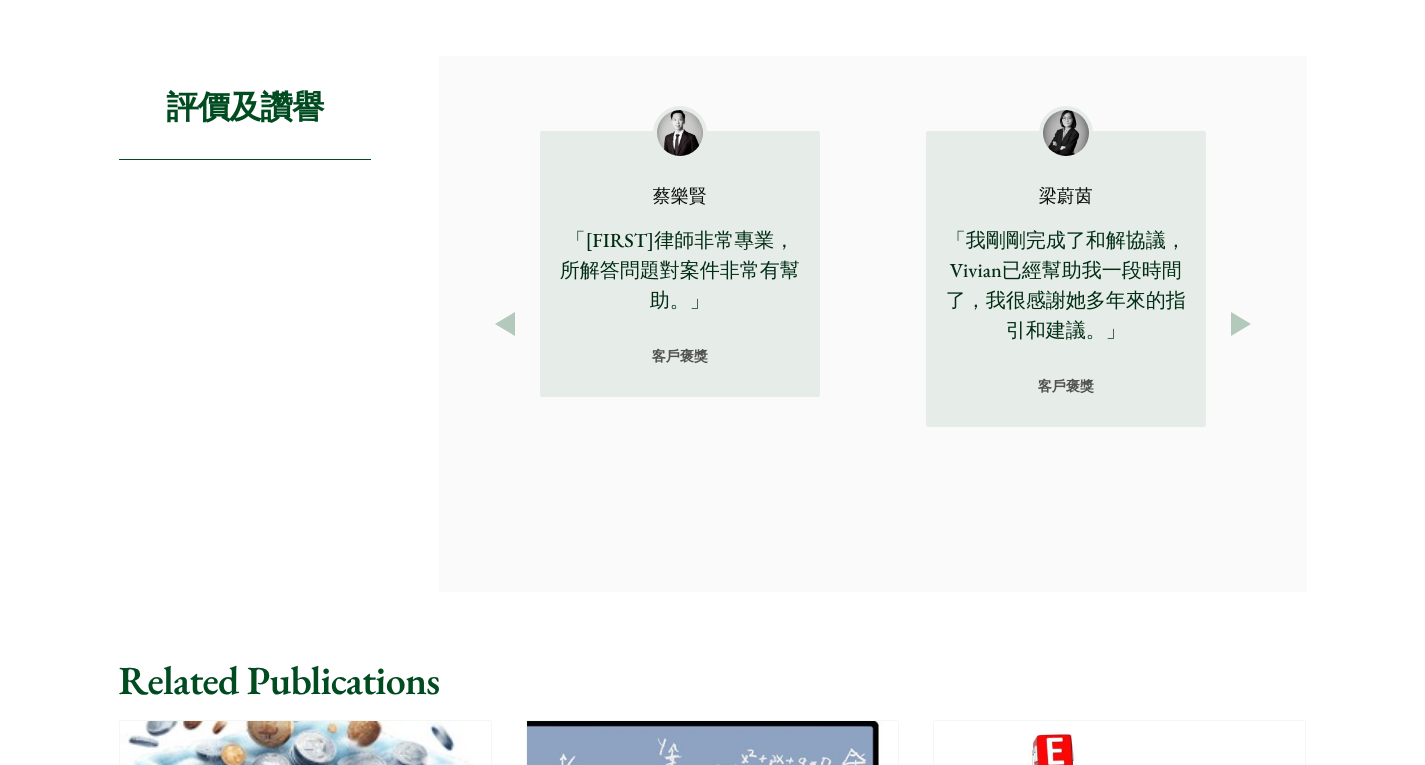 click on "Next" at bounding box center (1241, 324) 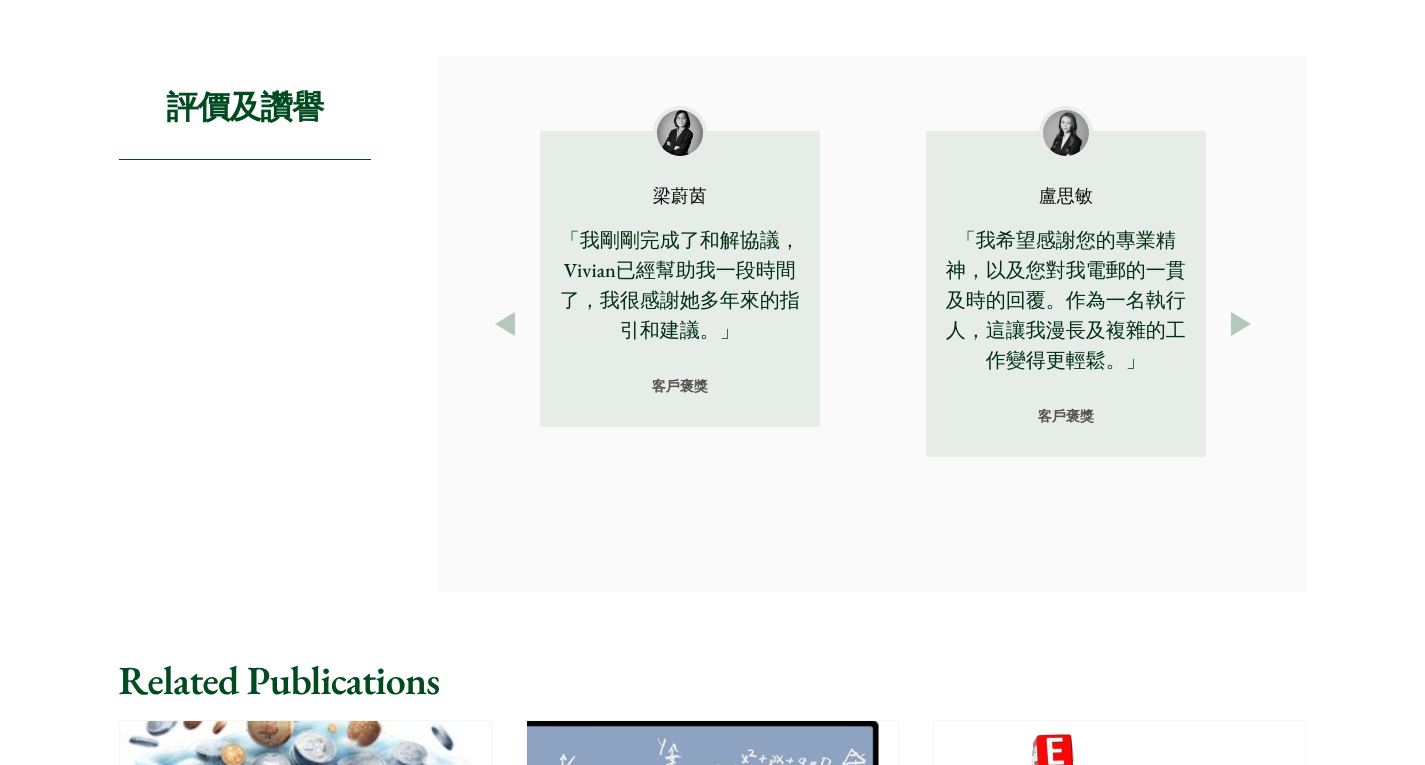 click on "Next" at bounding box center (1241, 324) 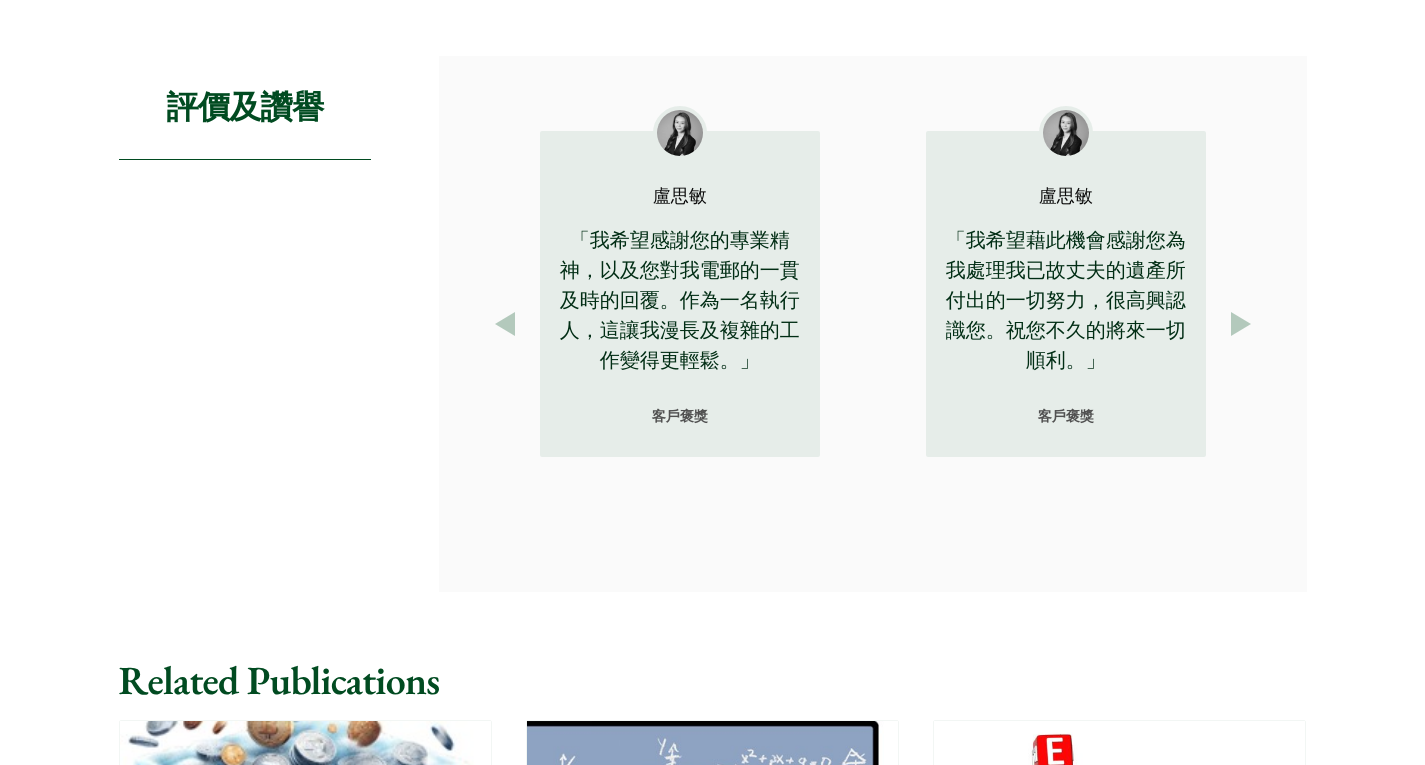 click on "Next" at bounding box center (1241, 324) 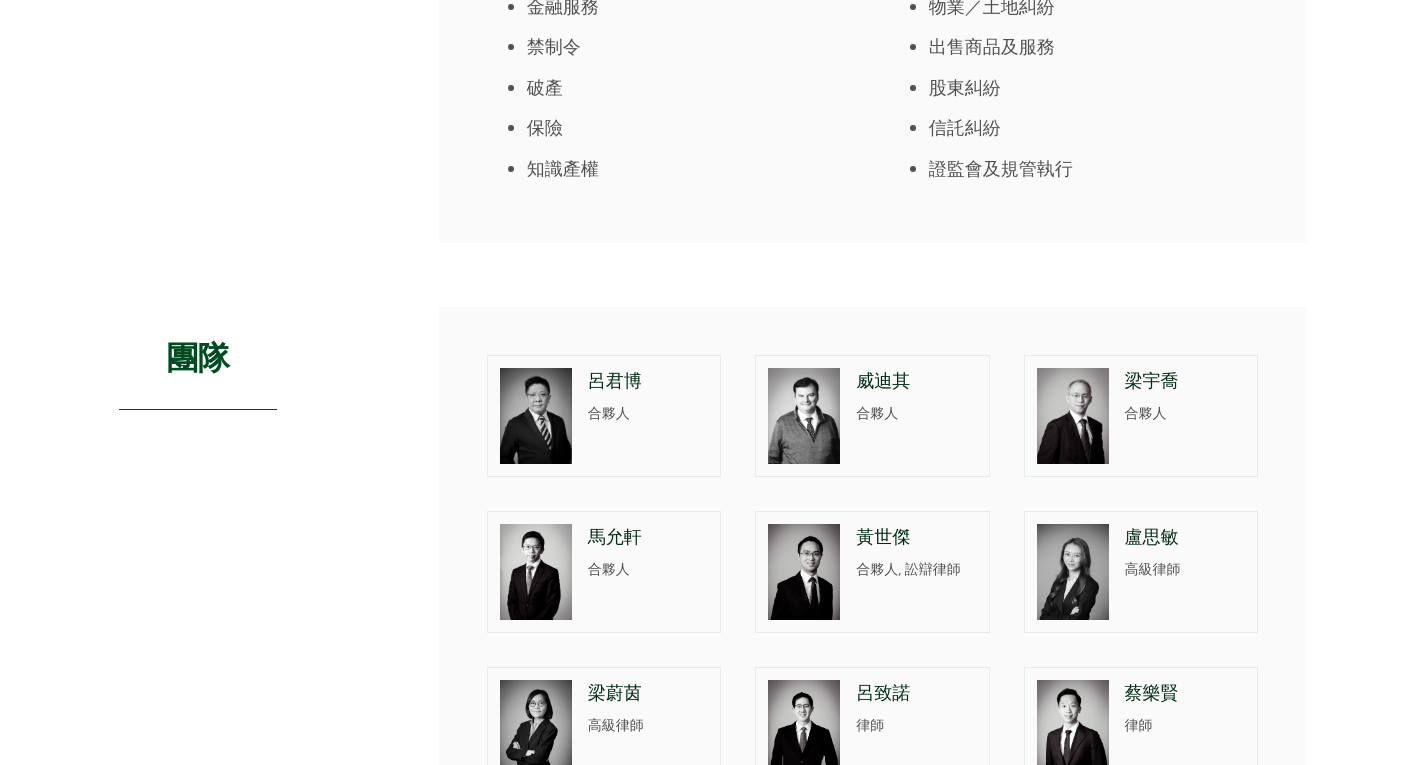 scroll, scrollTop: 1348, scrollLeft: 0, axis: vertical 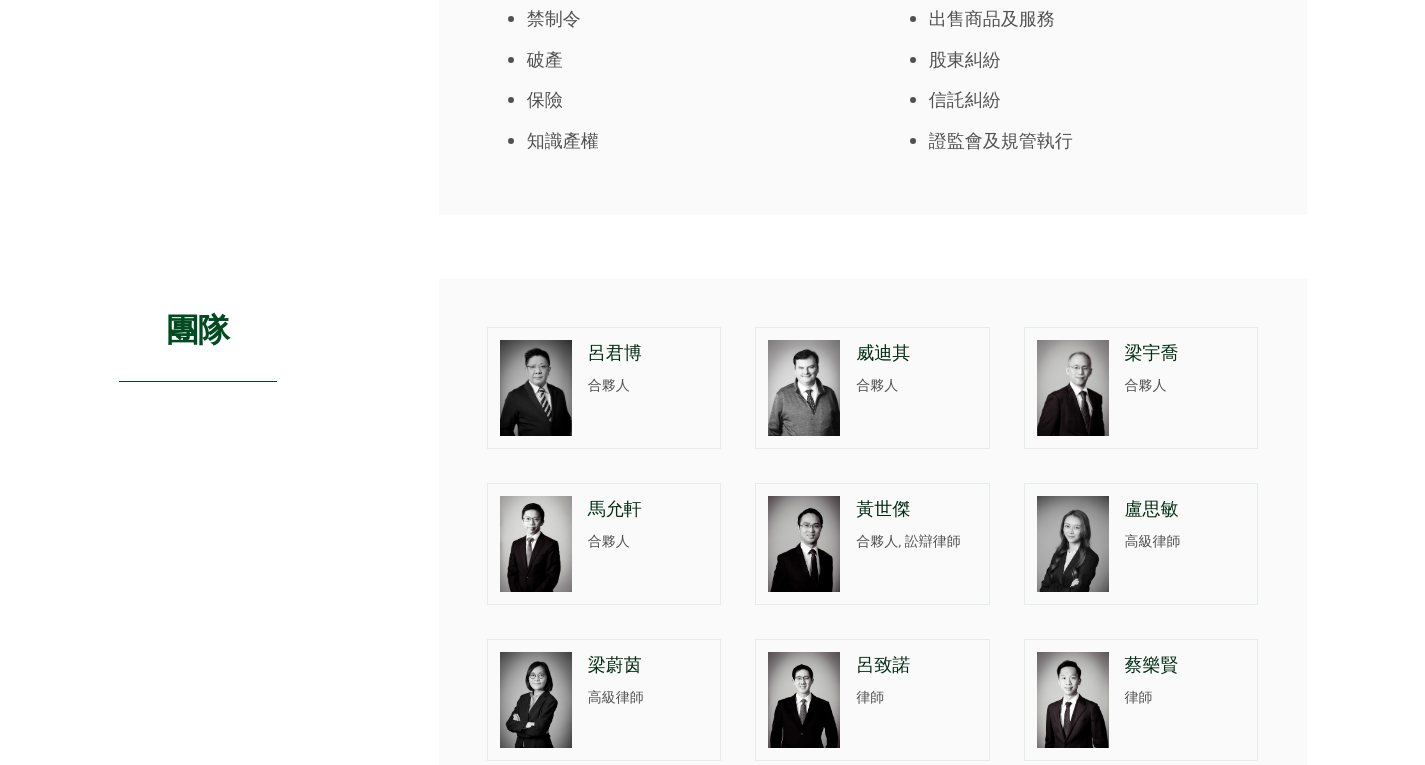 click on "高級律師" at bounding box center [1185, 541] 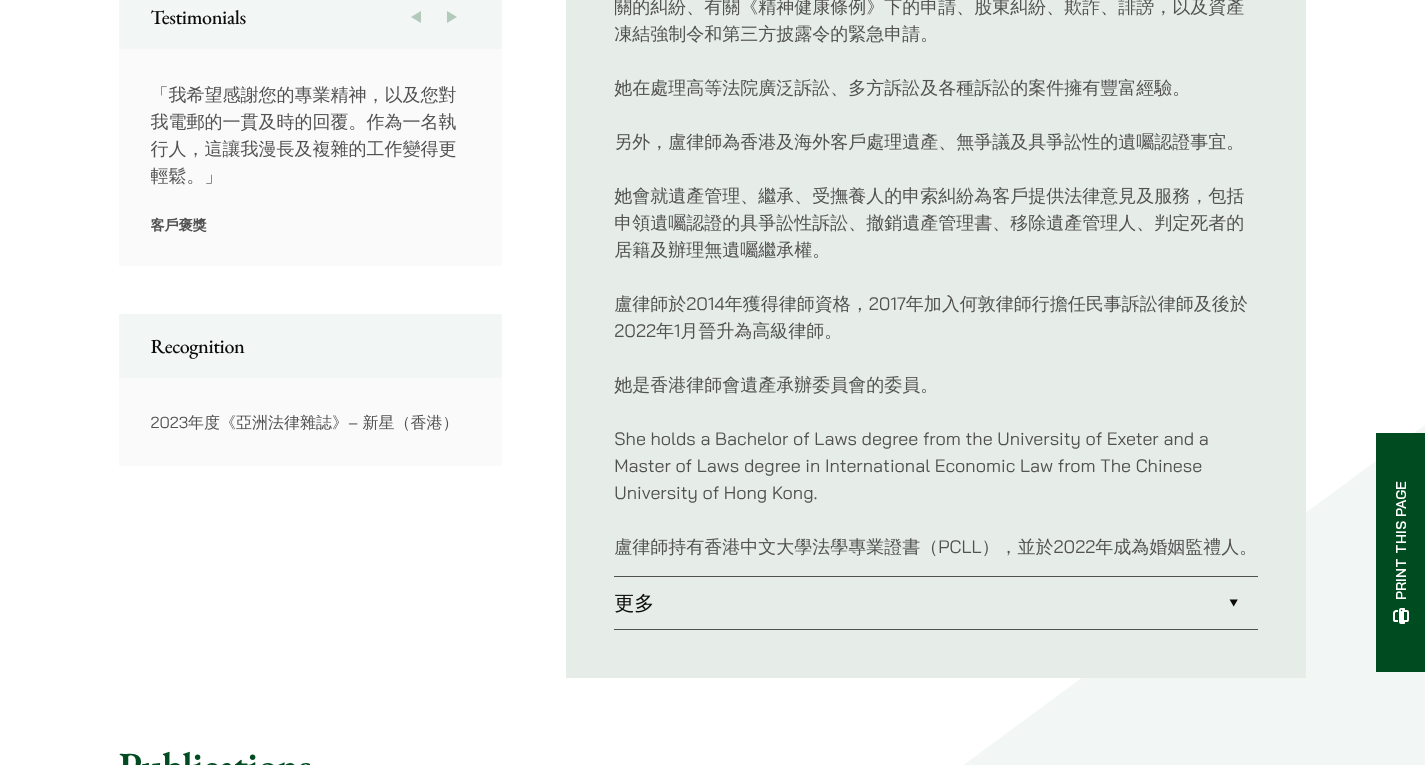 scroll, scrollTop: 1152, scrollLeft: 0, axis: vertical 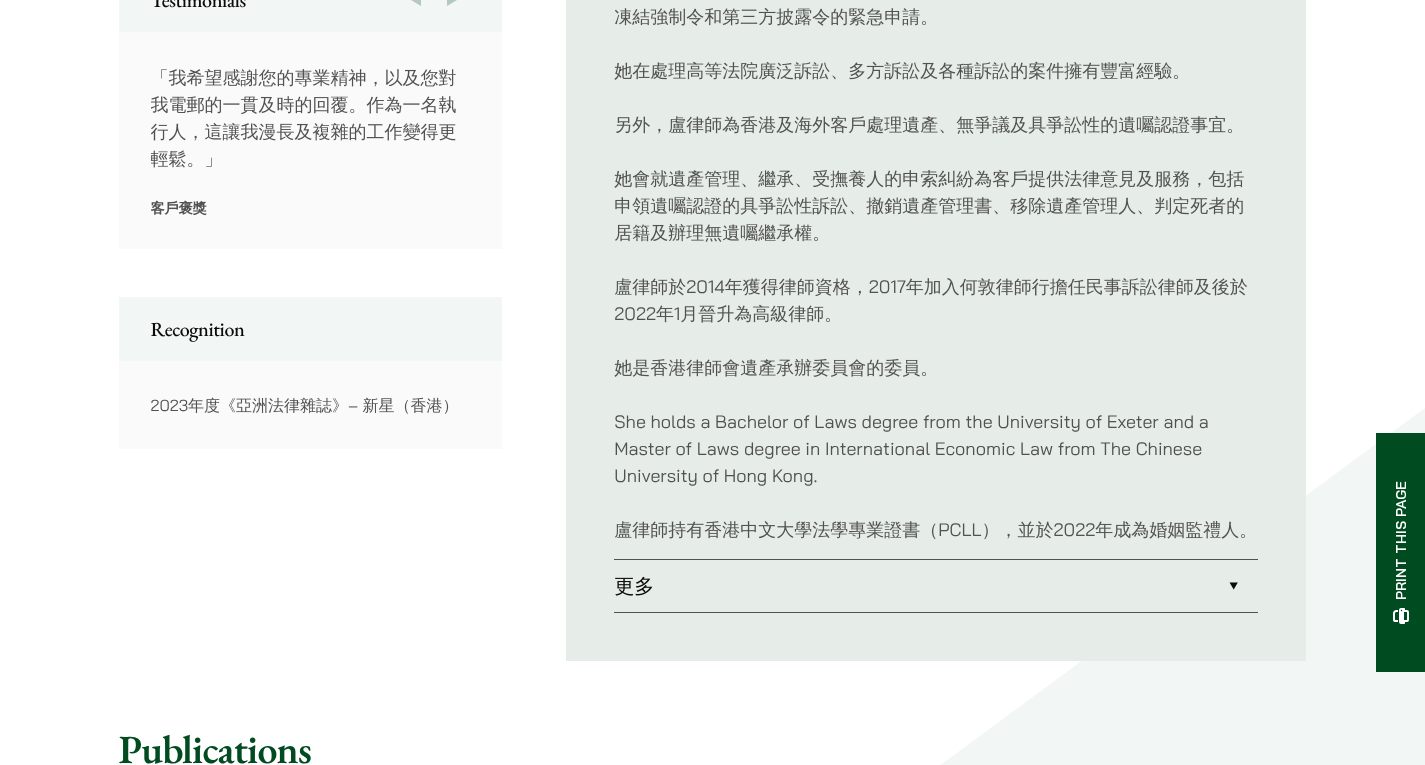 click on "更多" at bounding box center [936, 586] 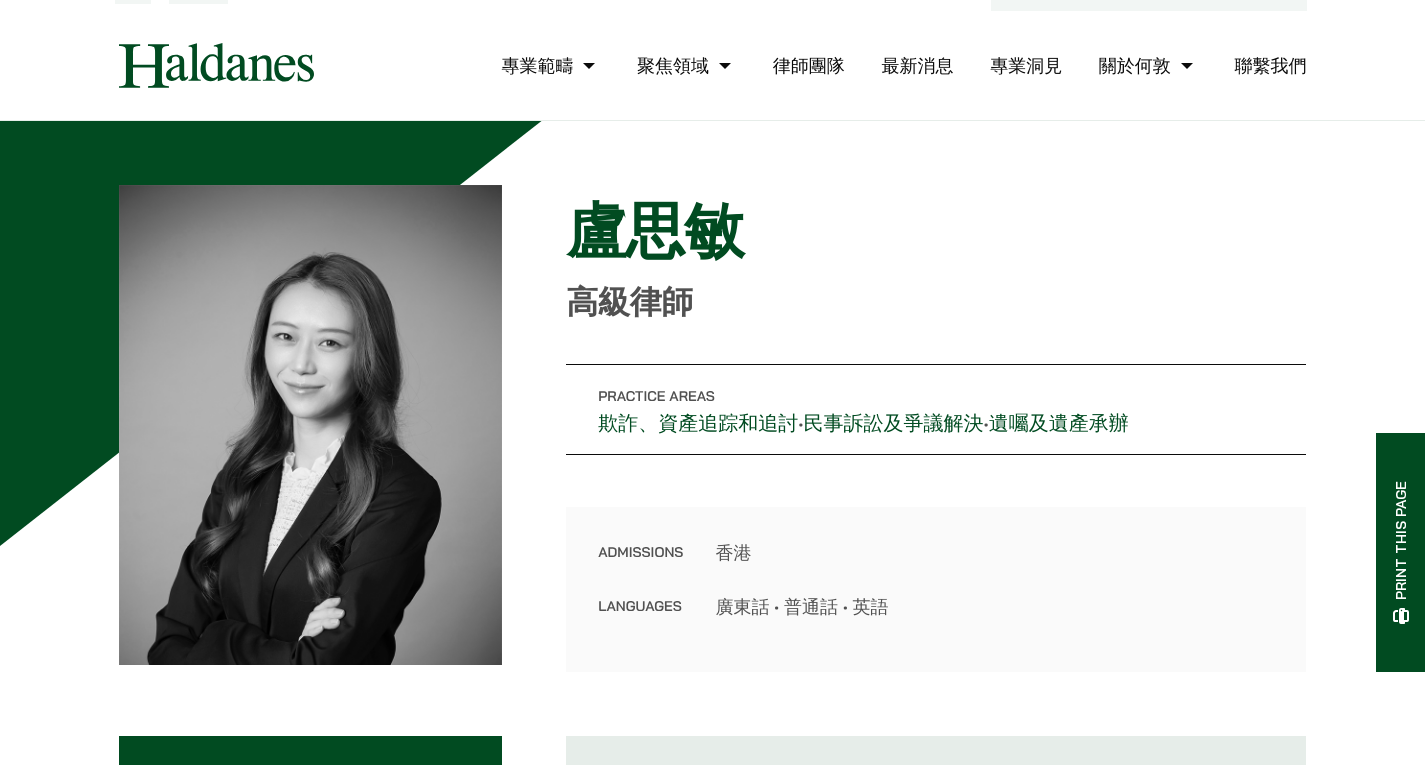 scroll, scrollTop: 0, scrollLeft: 0, axis: both 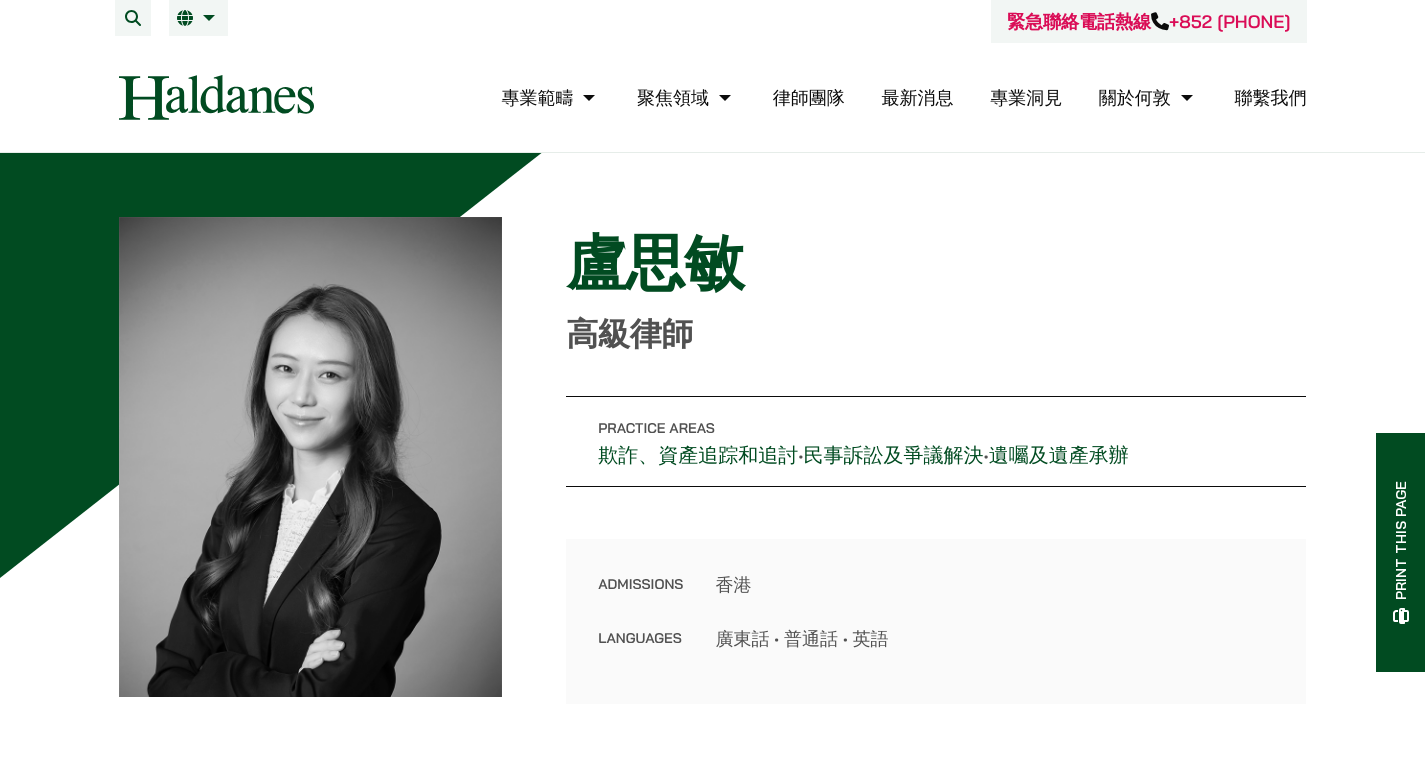 click on "專業範疇" at bounding box center (550, 97) 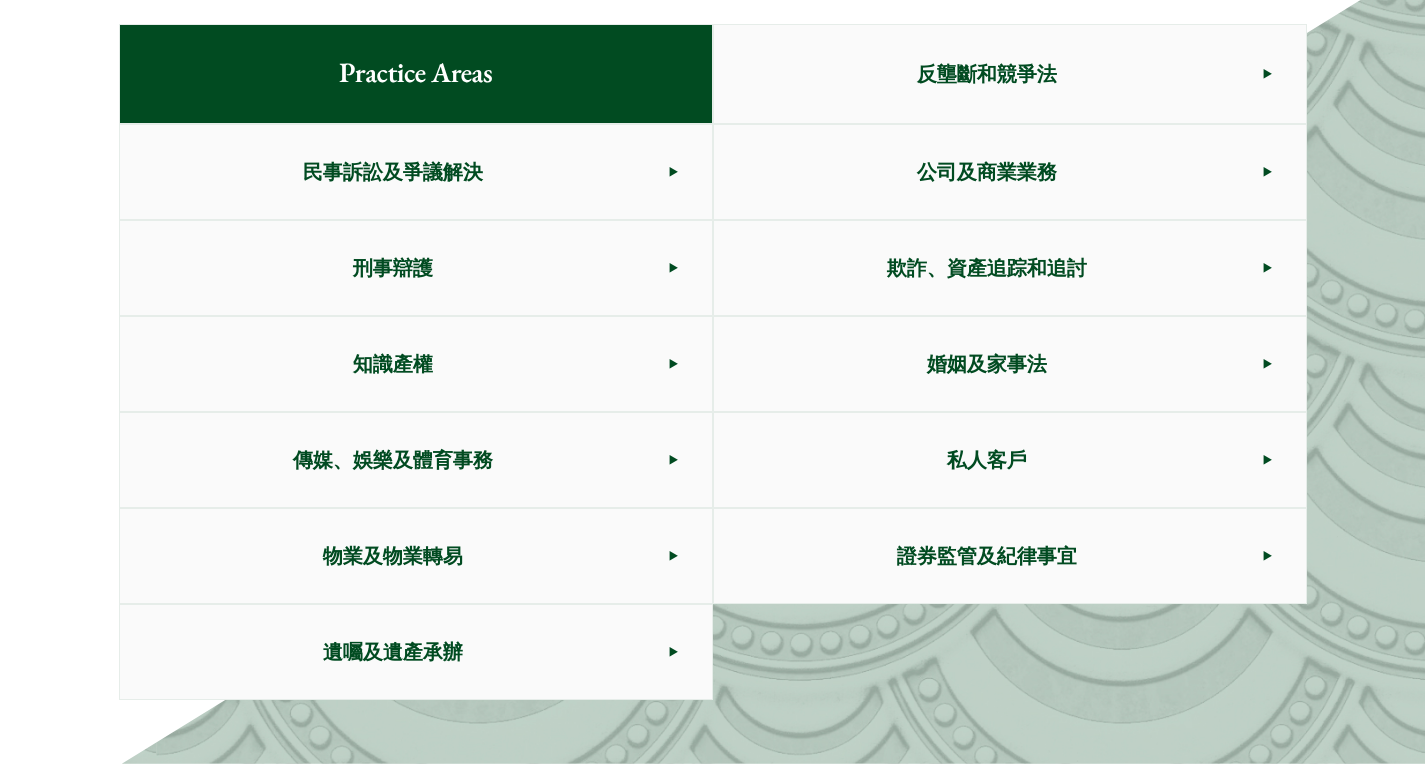 scroll, scrollTop: 1126, scrollLeft: 0, axis: vertical 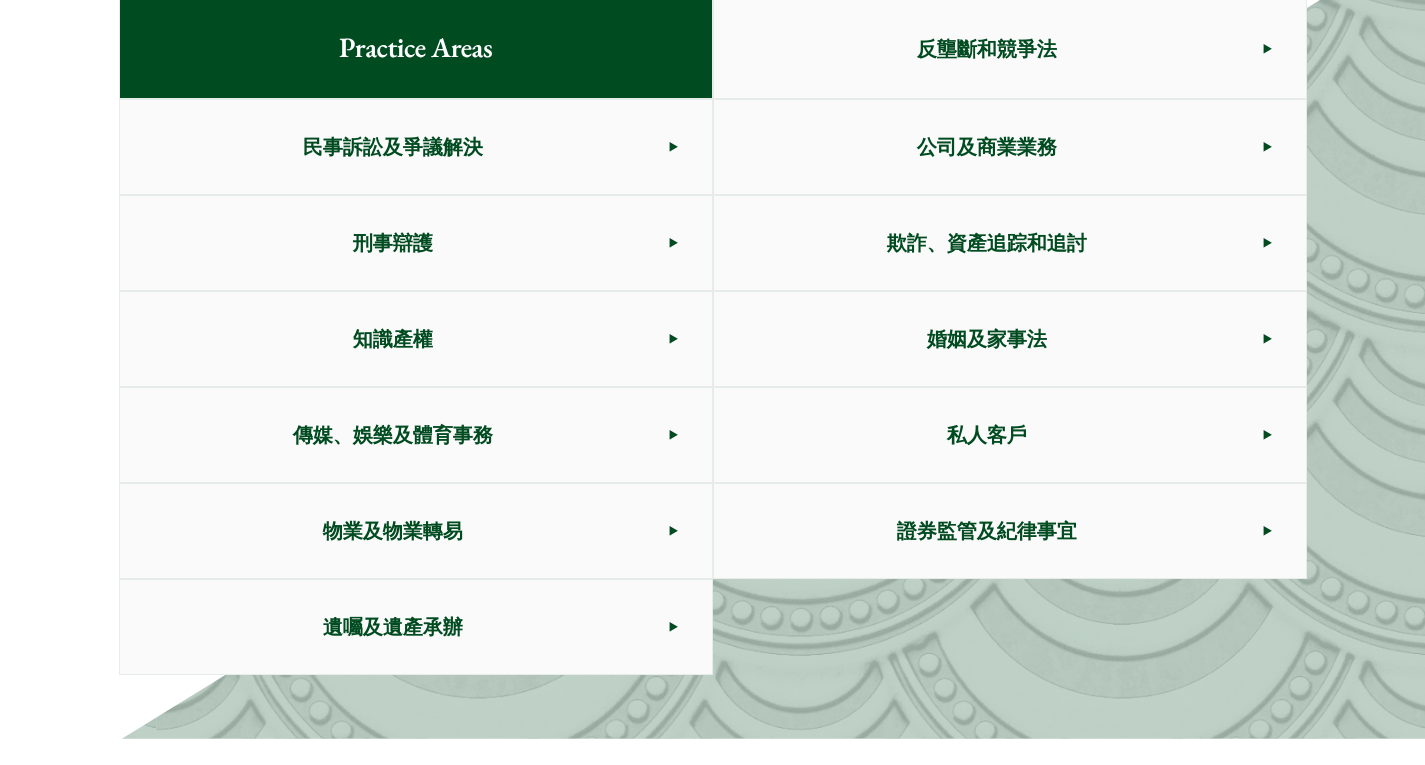 click on "刑事辯護" at bounding box center [393, 243] 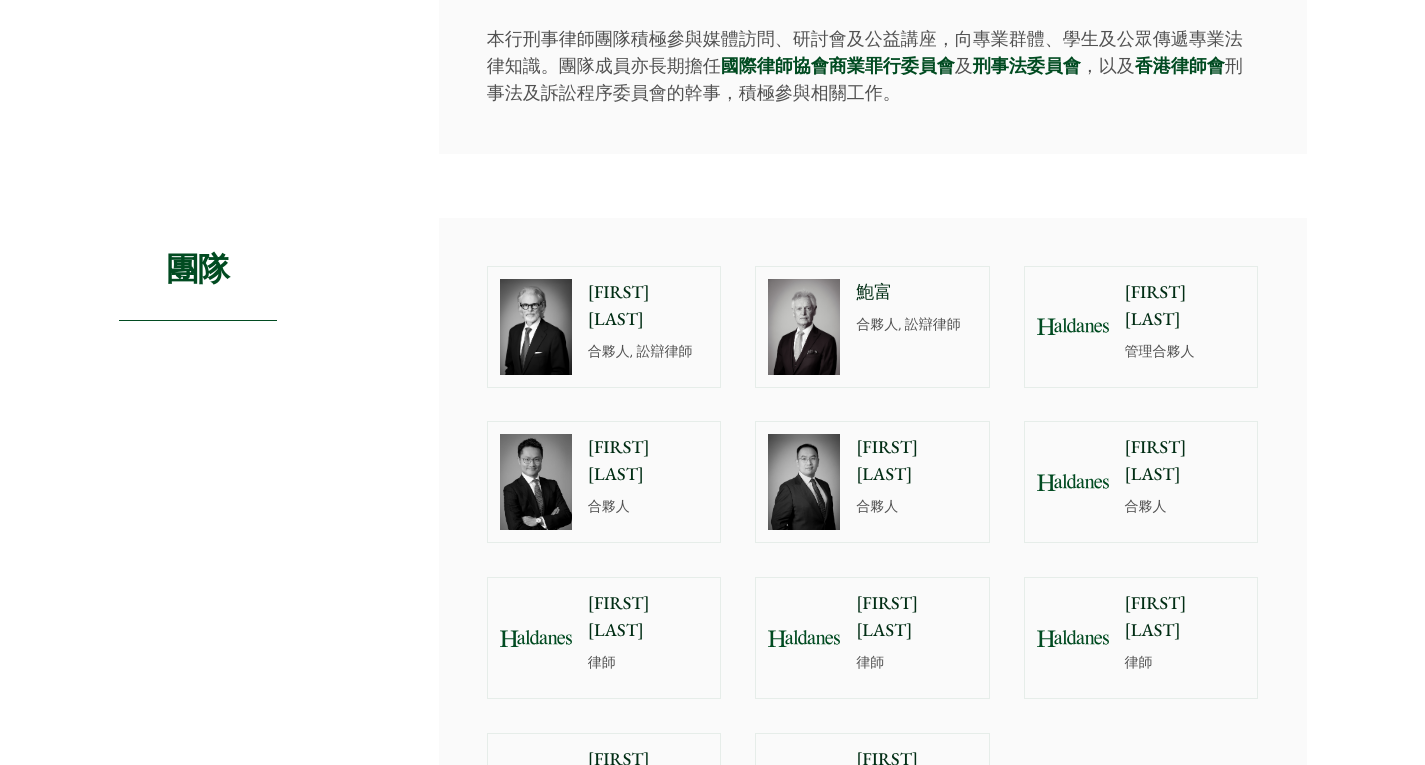 scroll, scrollTop: 1674, scrollLeft: 0, axis: vertical 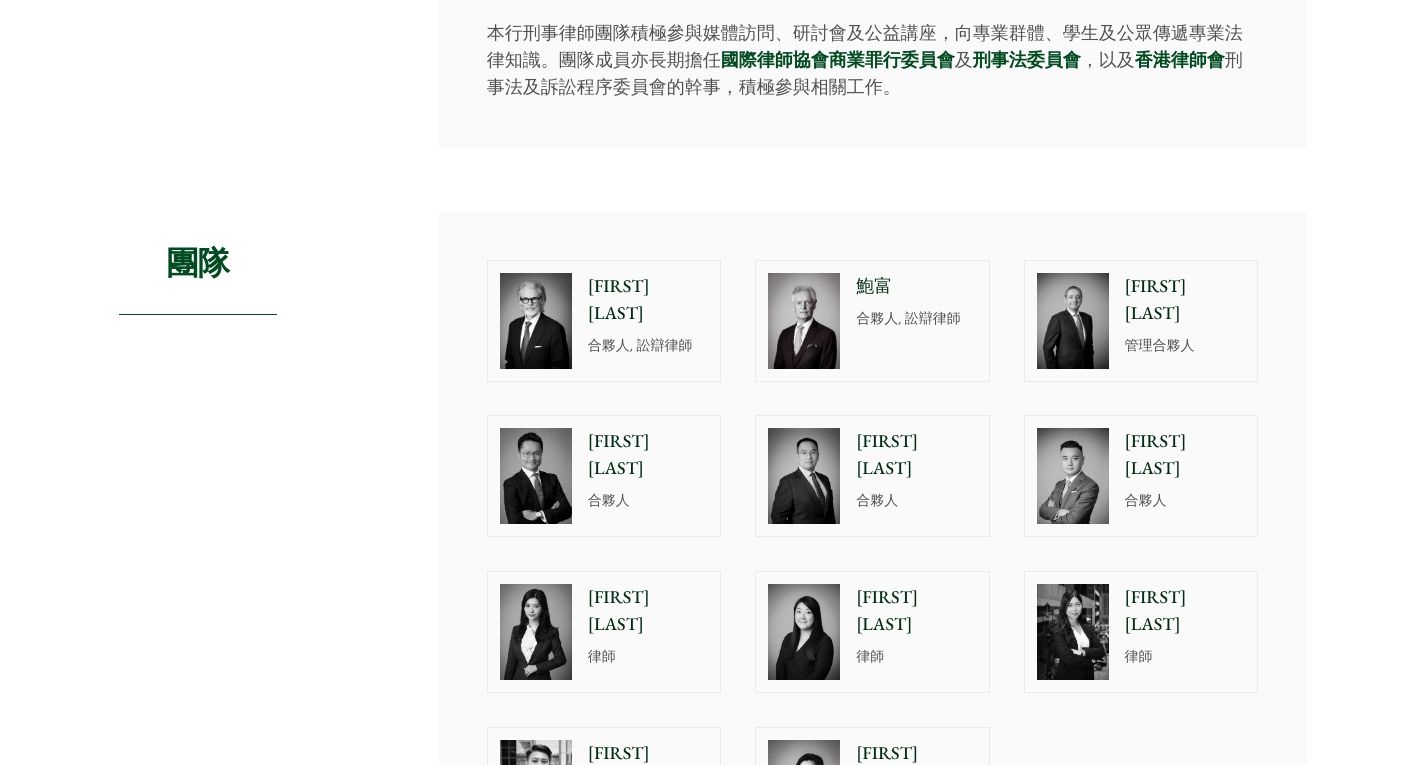 click on "律師" at bounding box center (916, 656) 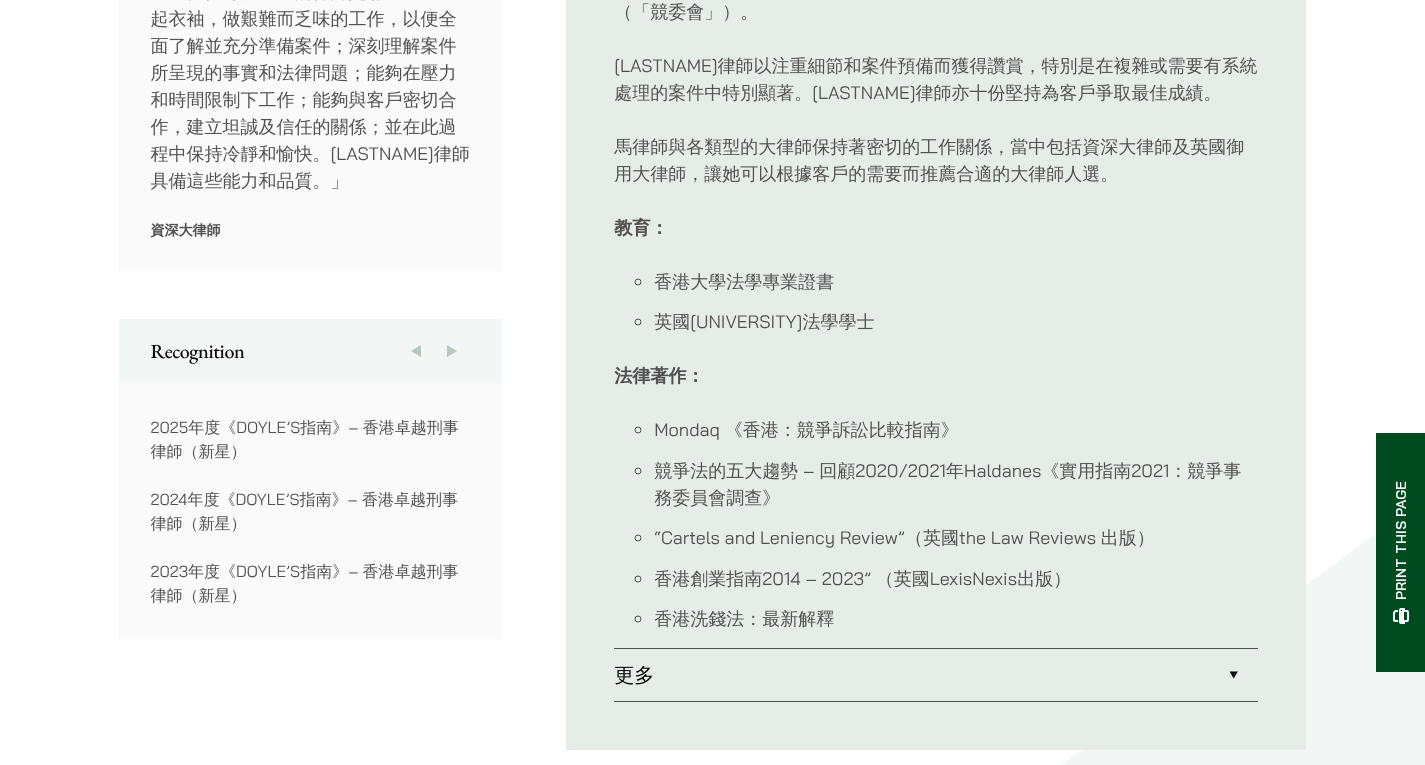 scroll, scrollTop: 1238, scrollLeft: 0, axis: vertical 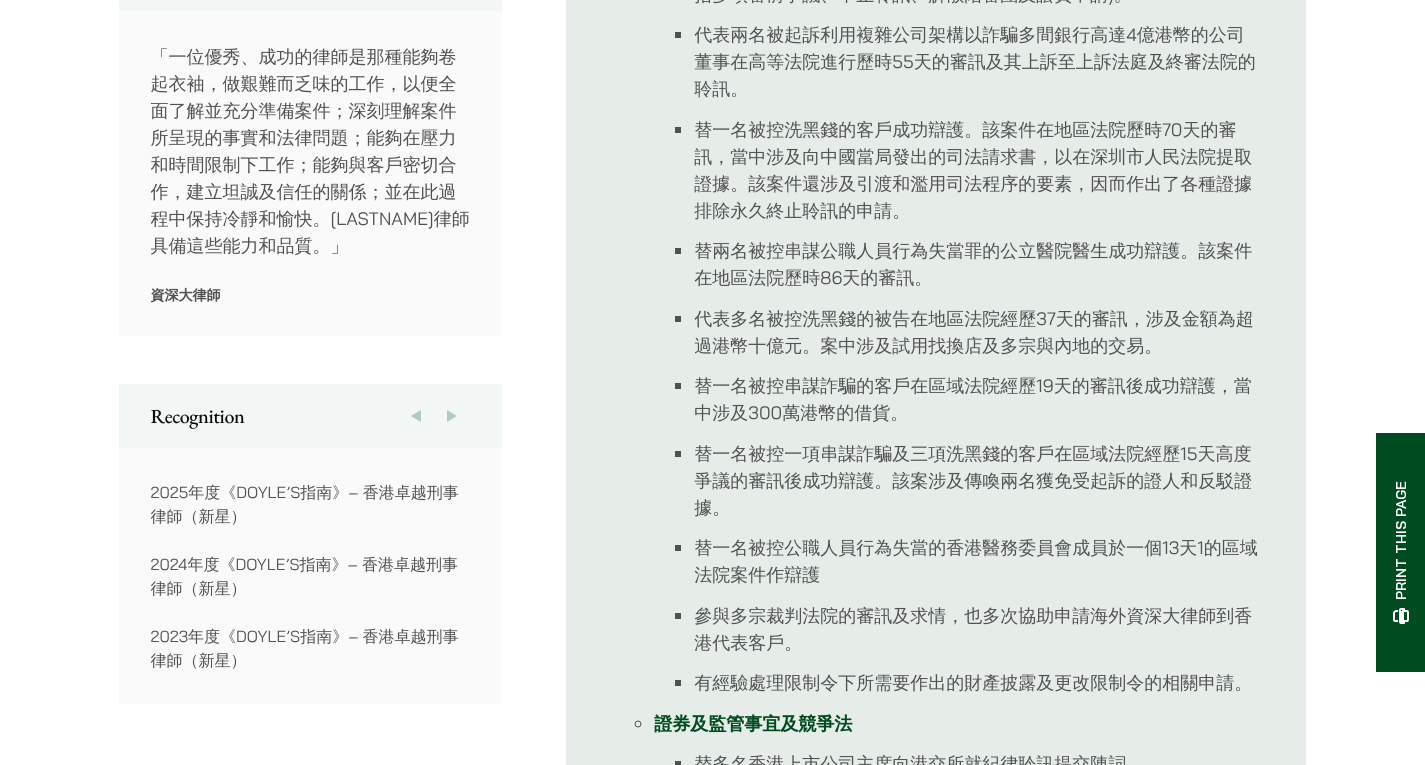 click on "替一名被控串謀詐騙的客戶在區域法院經歷19天的審訊後成功辯護，當中涉及300萬港幣的借貨。" at bounding box center [976, 399] 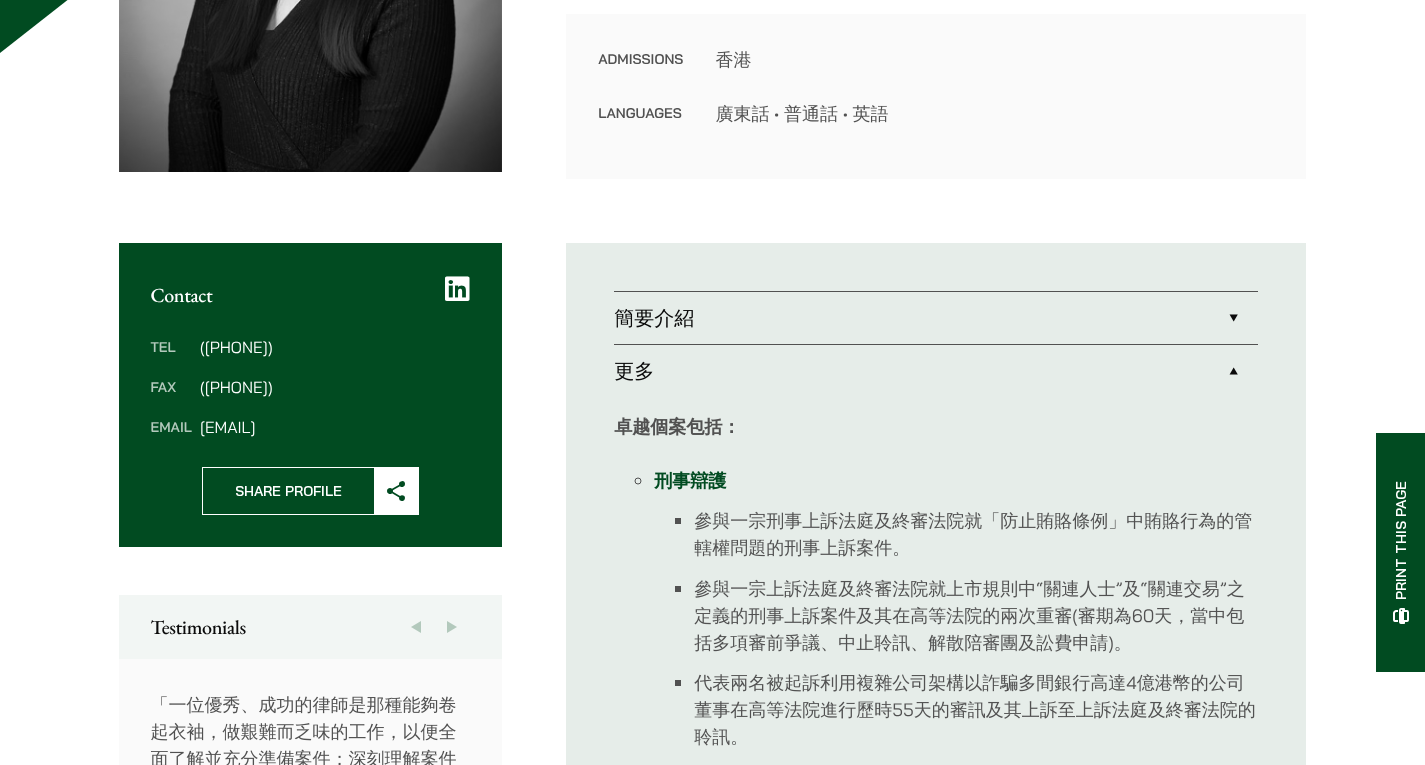 scroll, scrollTop: 478, scrollLeft: 0, axis: vertical 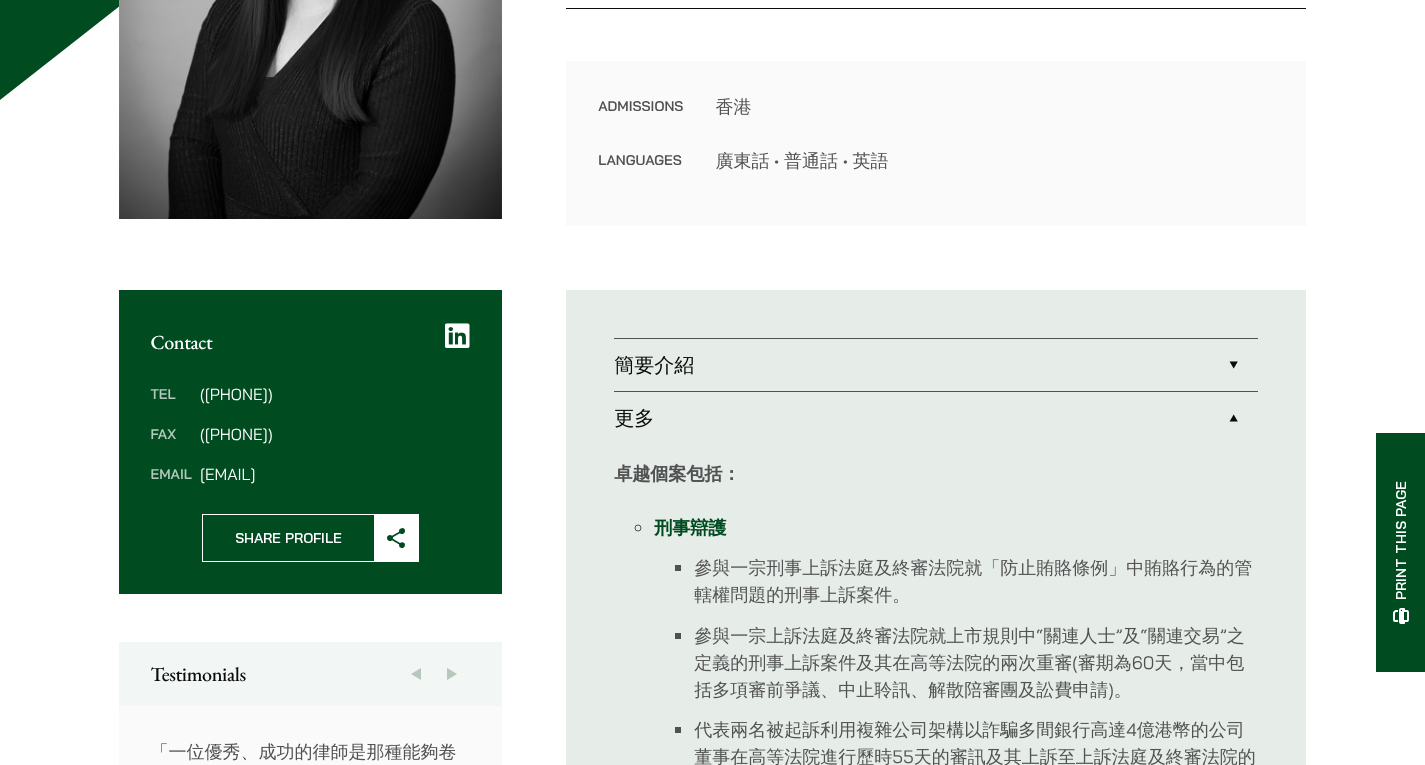 click on "簡要介紹" at bounding box center [936, 365] 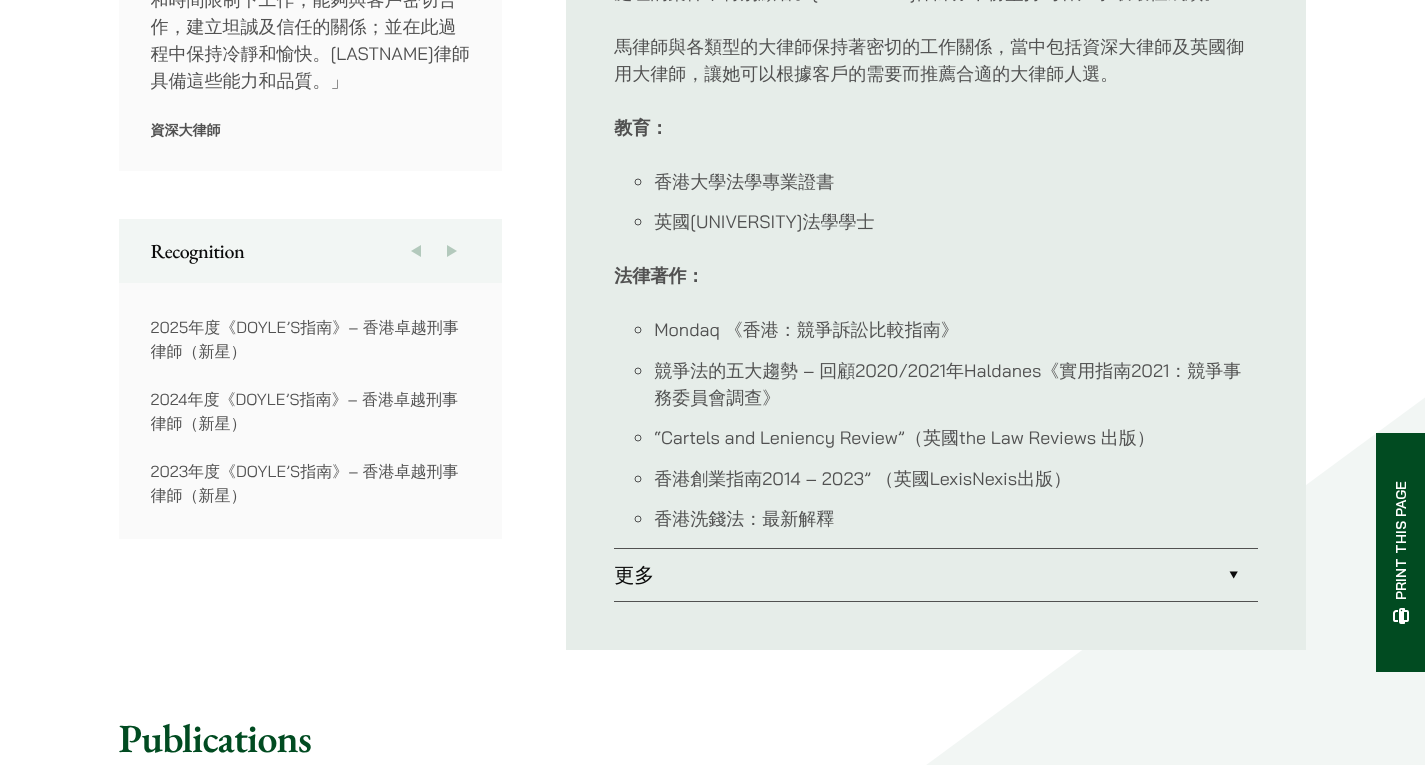 scroll, scrollTop: 1343, scrollLeft: 0, axis: vertical 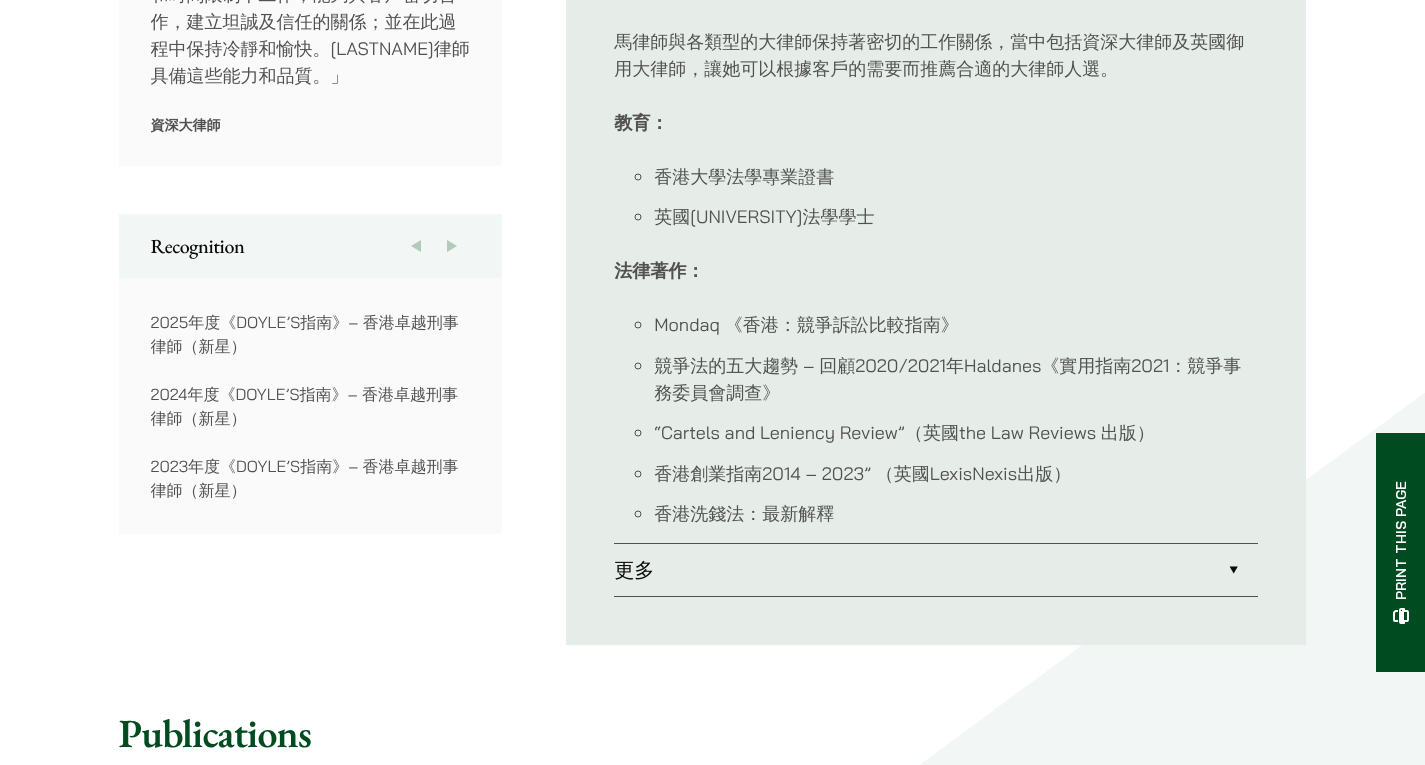 click on "香港洗錢法：最新解釋" at bounding box center (956, 513) 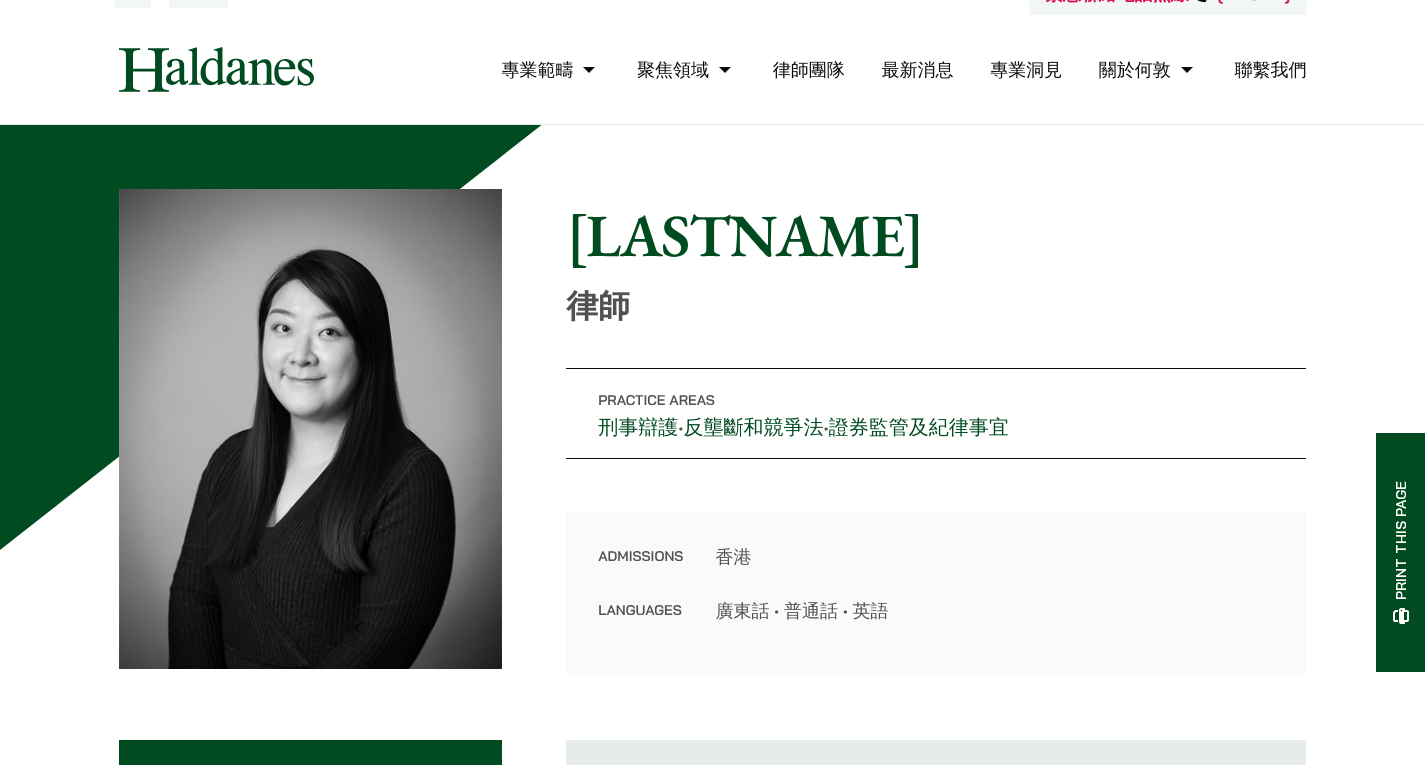 scroll, scrollTop: 0, scrollLeft: 0, axis: both 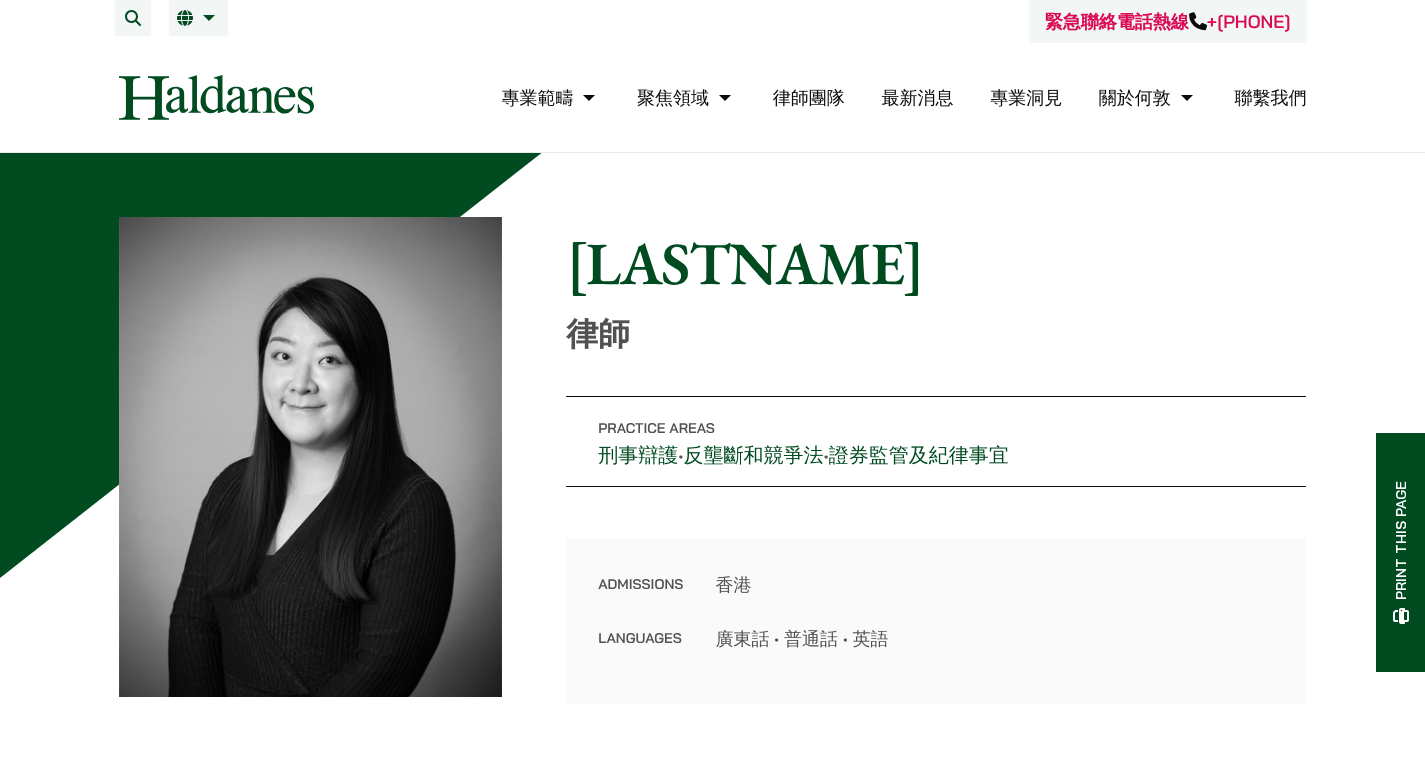 click on "專業範疇" at bounding box center [550, 97] 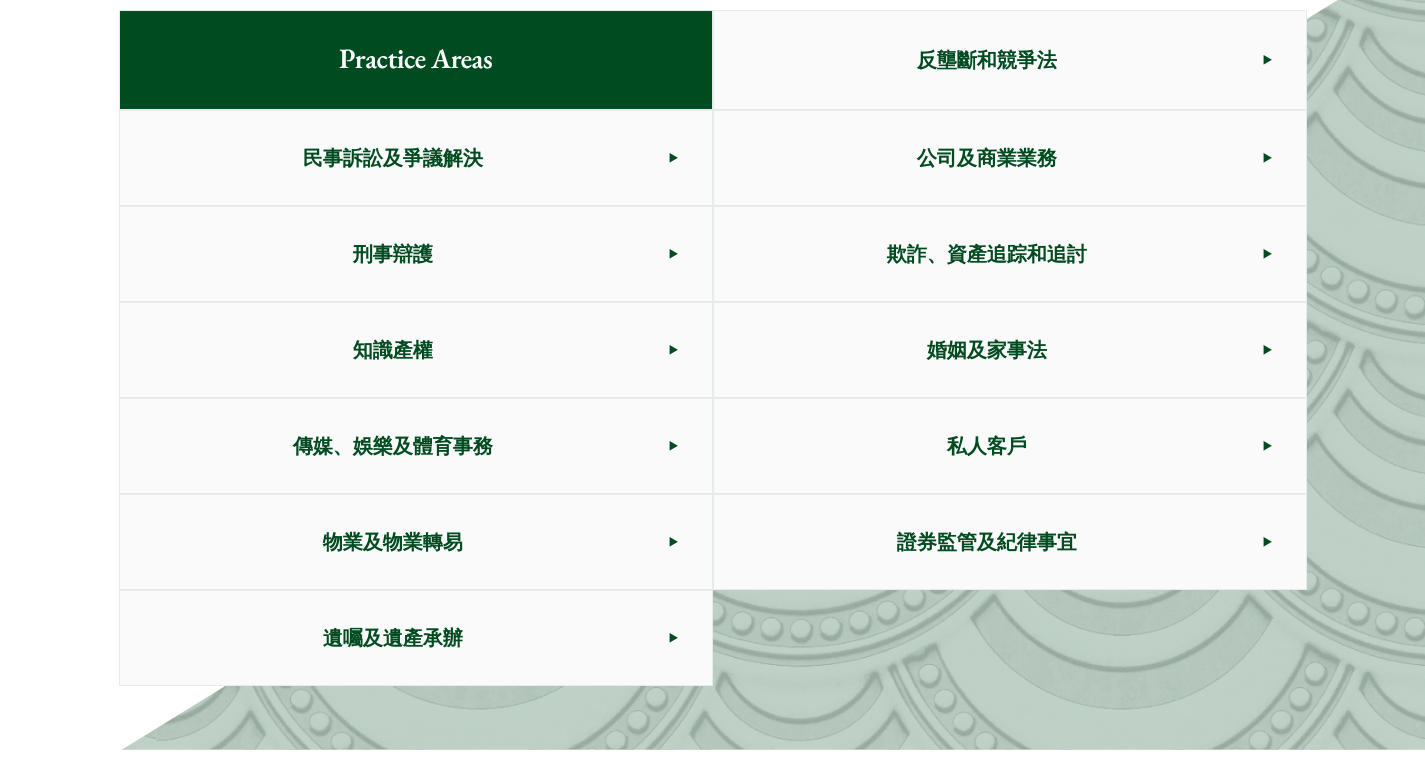 scroll, scrollTop: 1126, scrollLeft: 0, axis: vertical 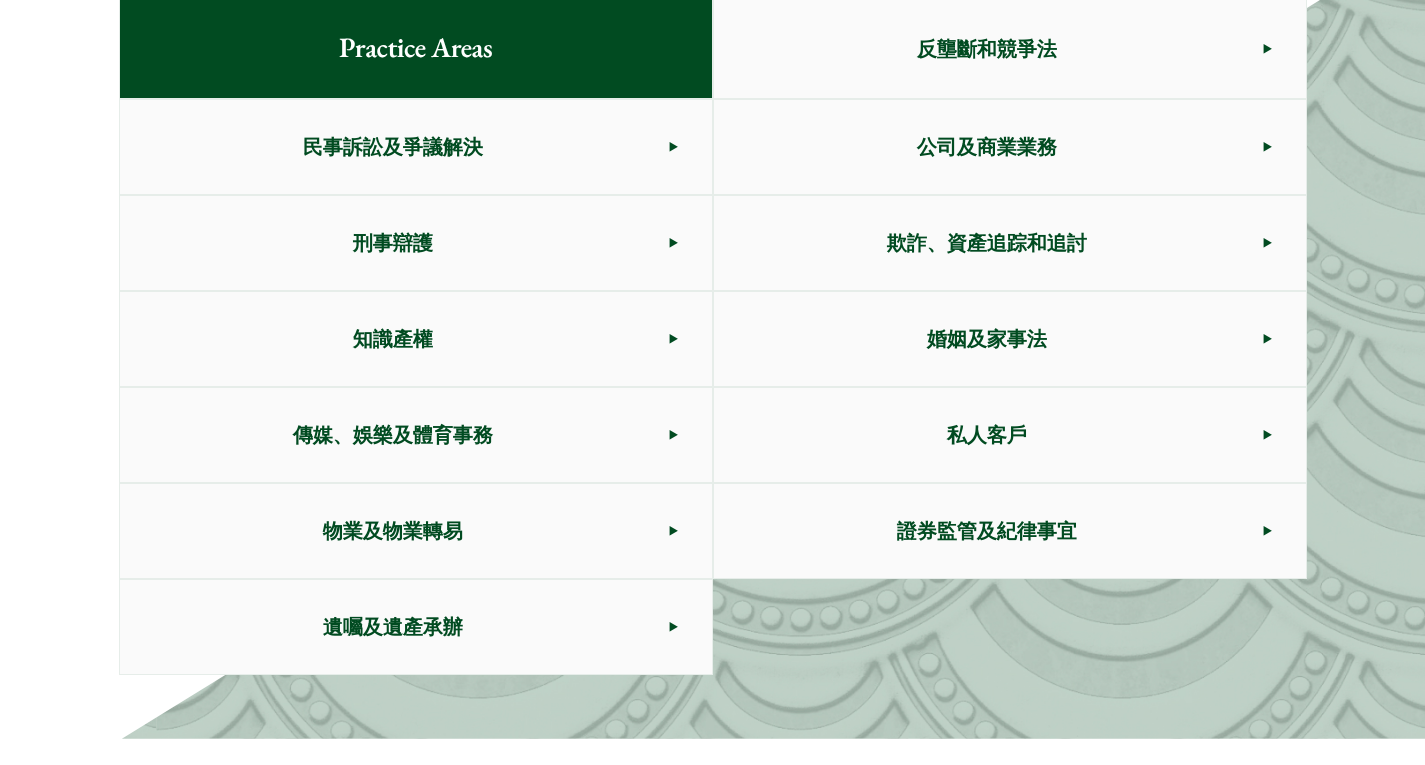 click on "私人客戶" at bounding box center [987, 435] 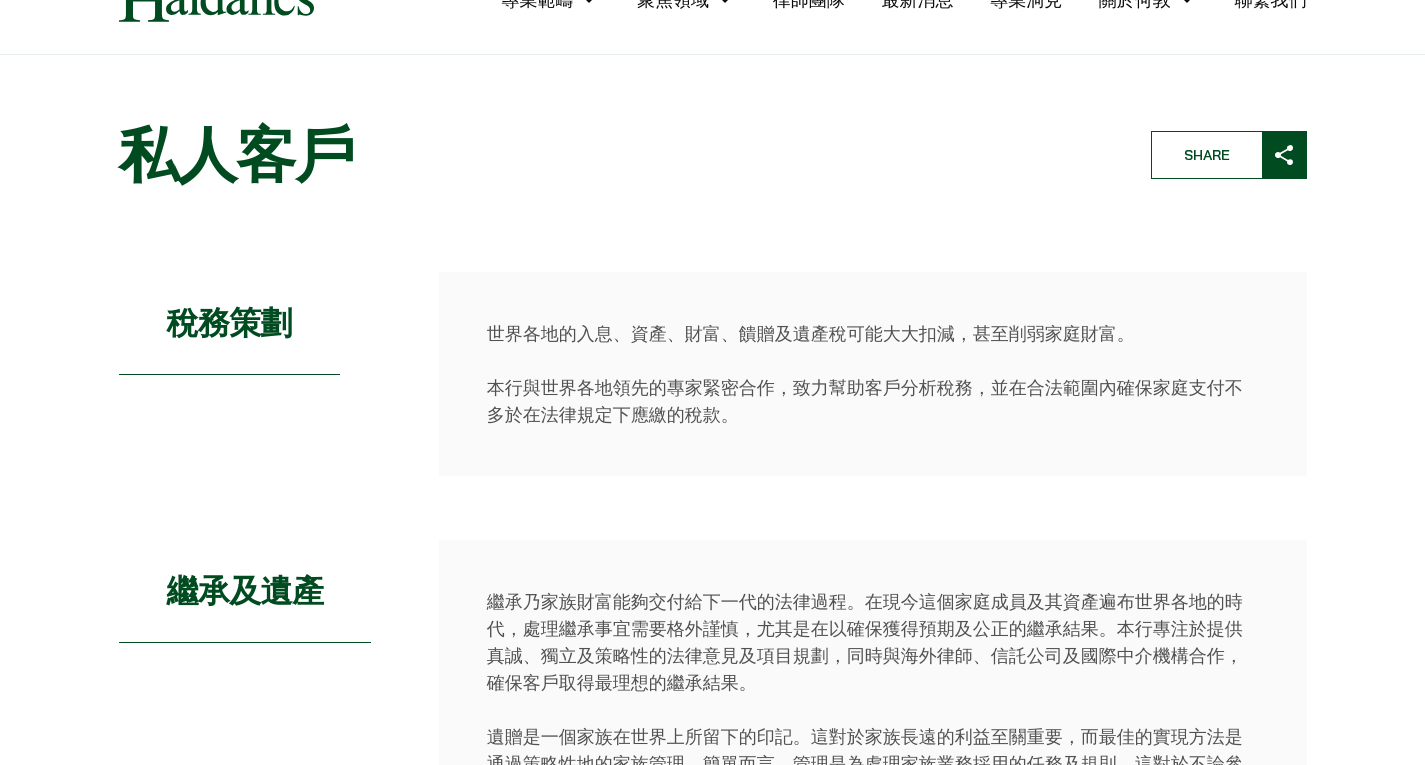scroll, scrollTop: 0, scrollLeft: 0, axis: both 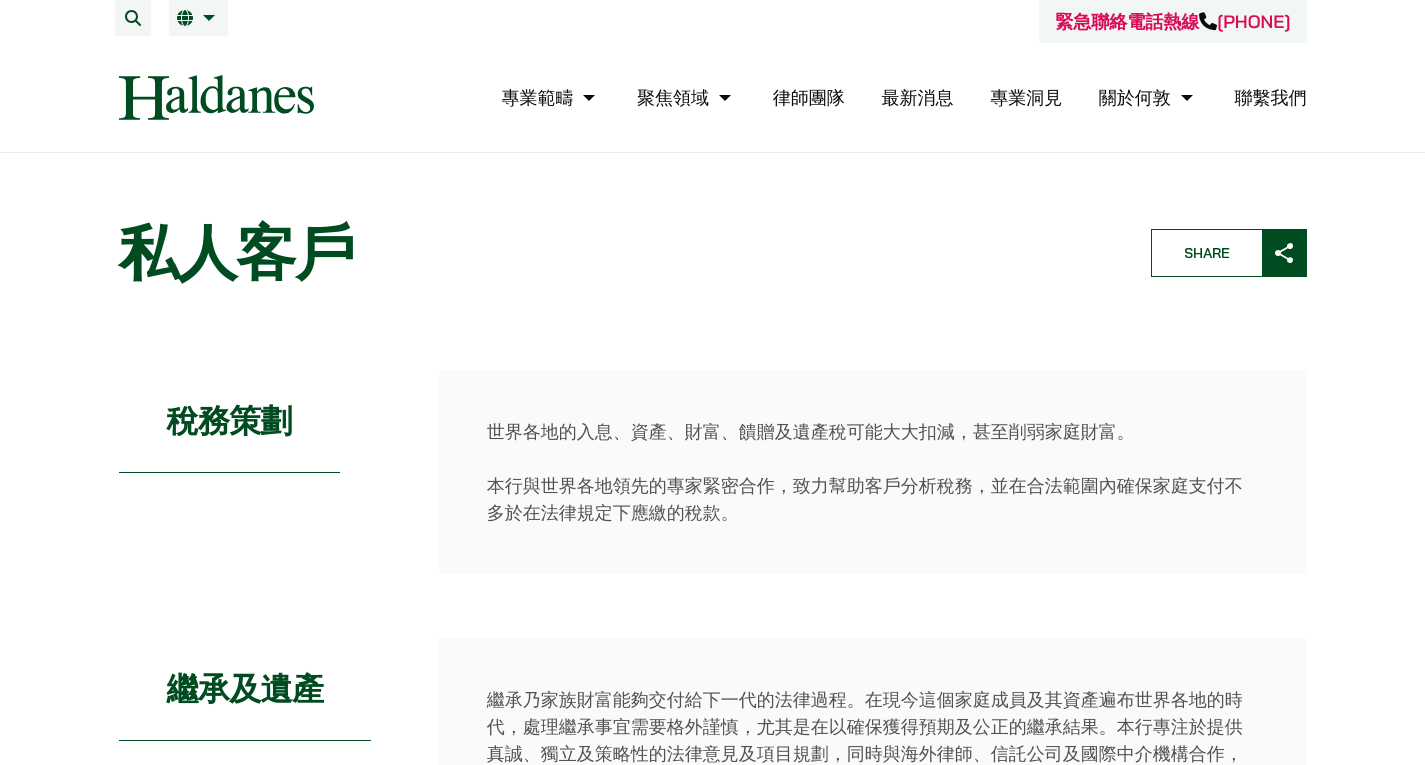 click on "專業範疇" at bounding box center [550, 97] 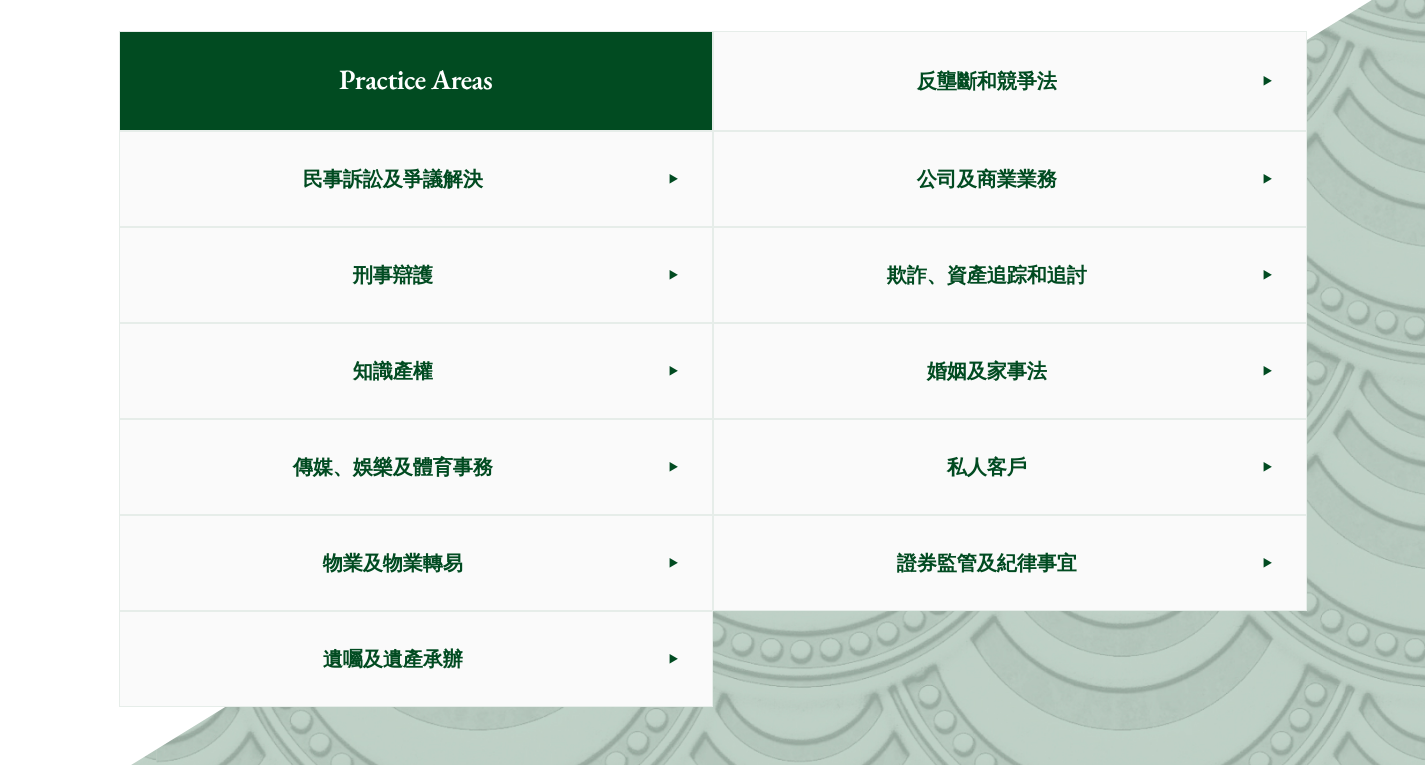 scroll, scrollTop: 1126, scrollLeft: 0, axis: vertical 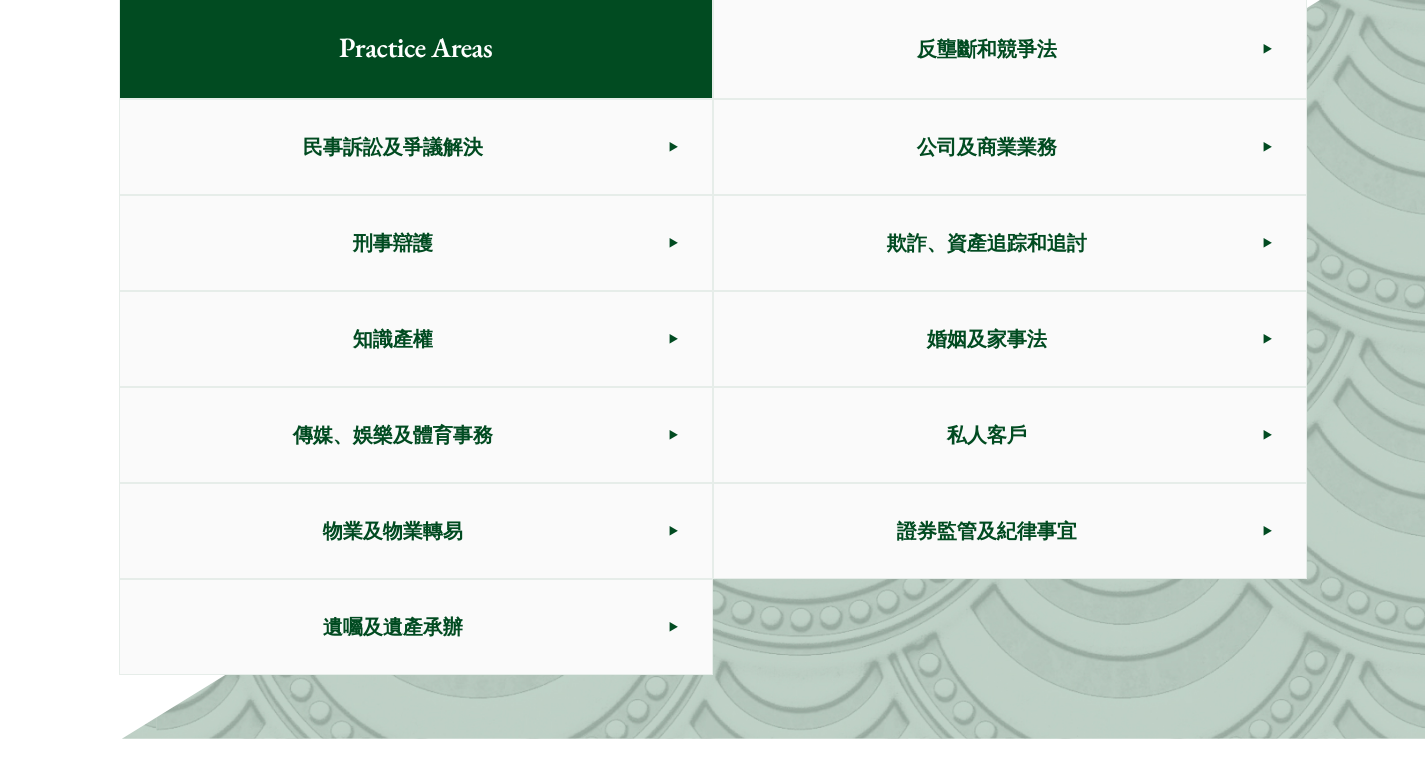 click on "民事訴訟及爭議解決" at bounding box center (393, 147) 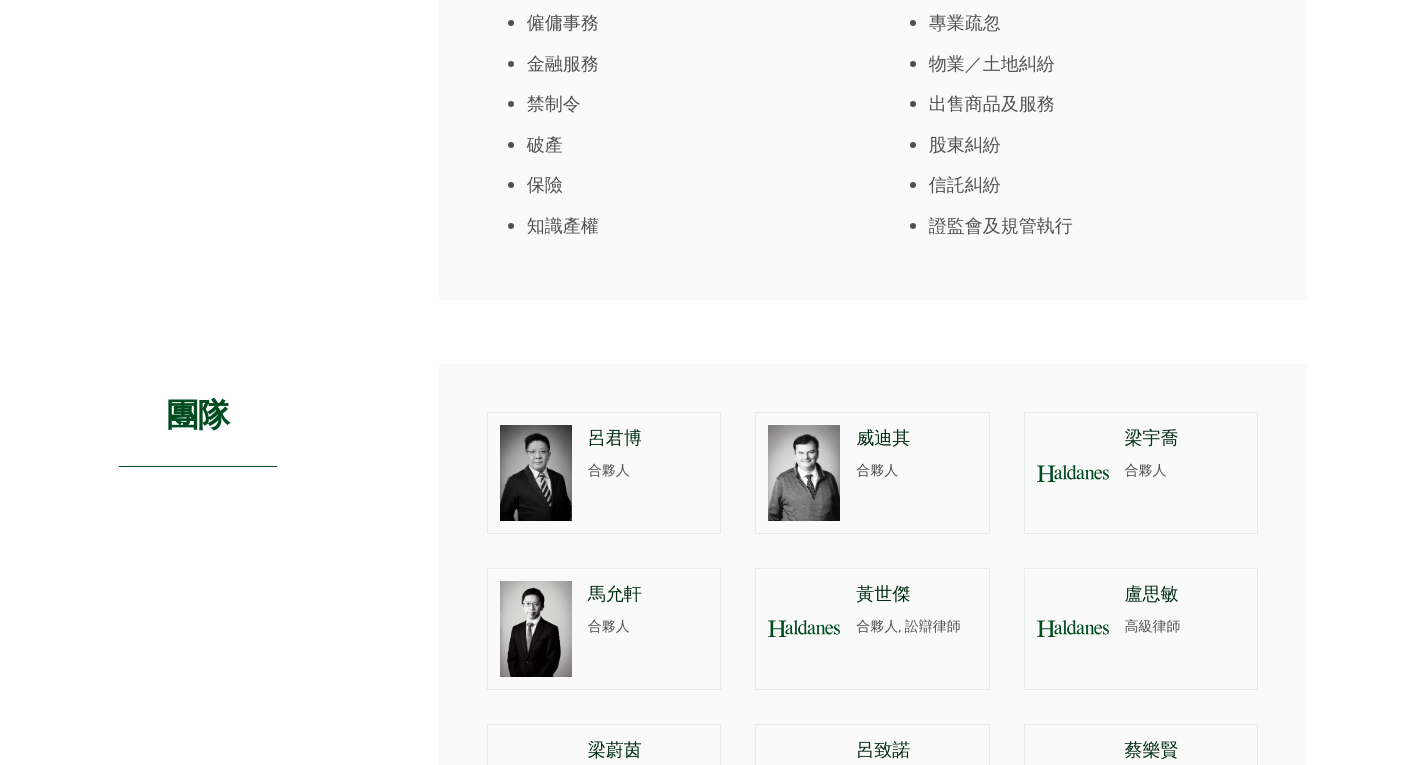 scroll, scrollTop: 1320, scrollLeft: 0, axis: vertical 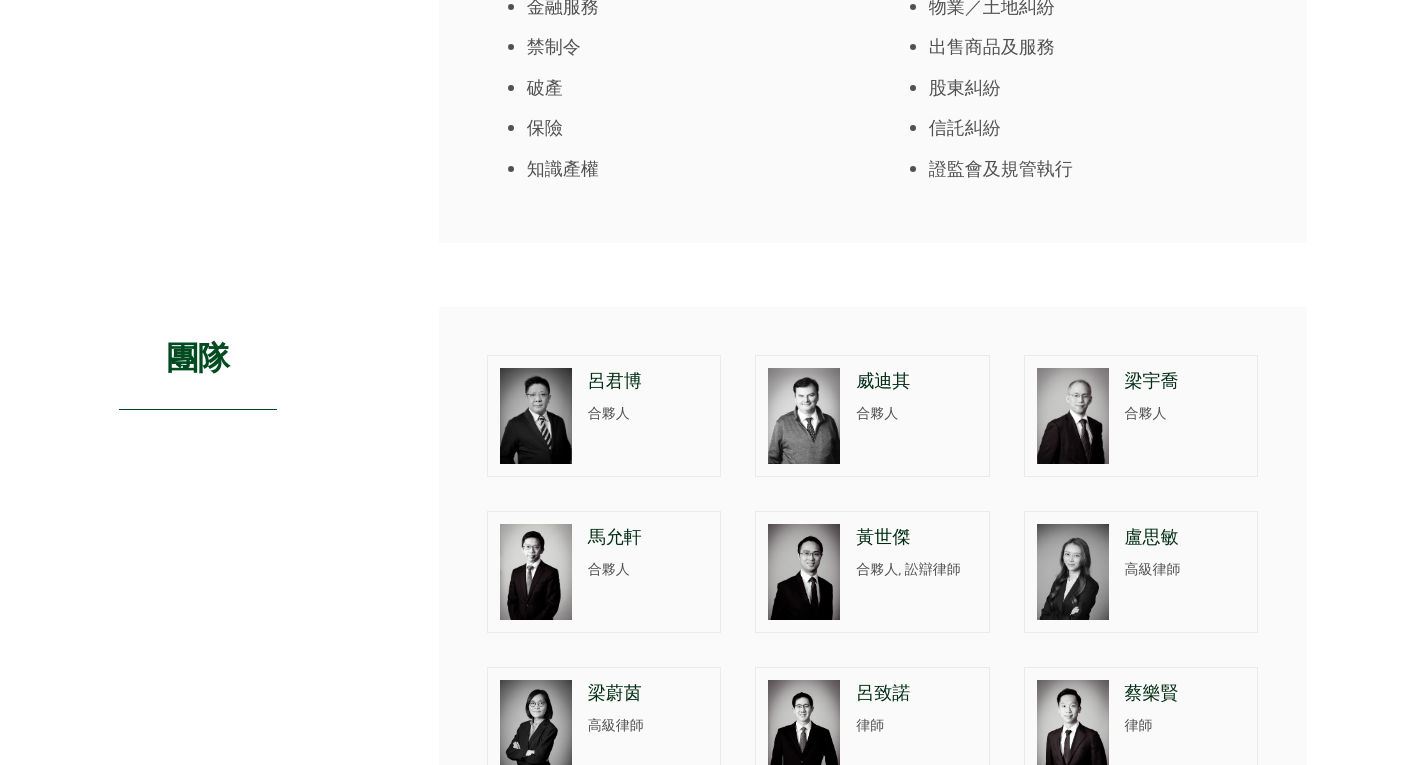 click on "盧思敏" at bounding box center [1185, 537] 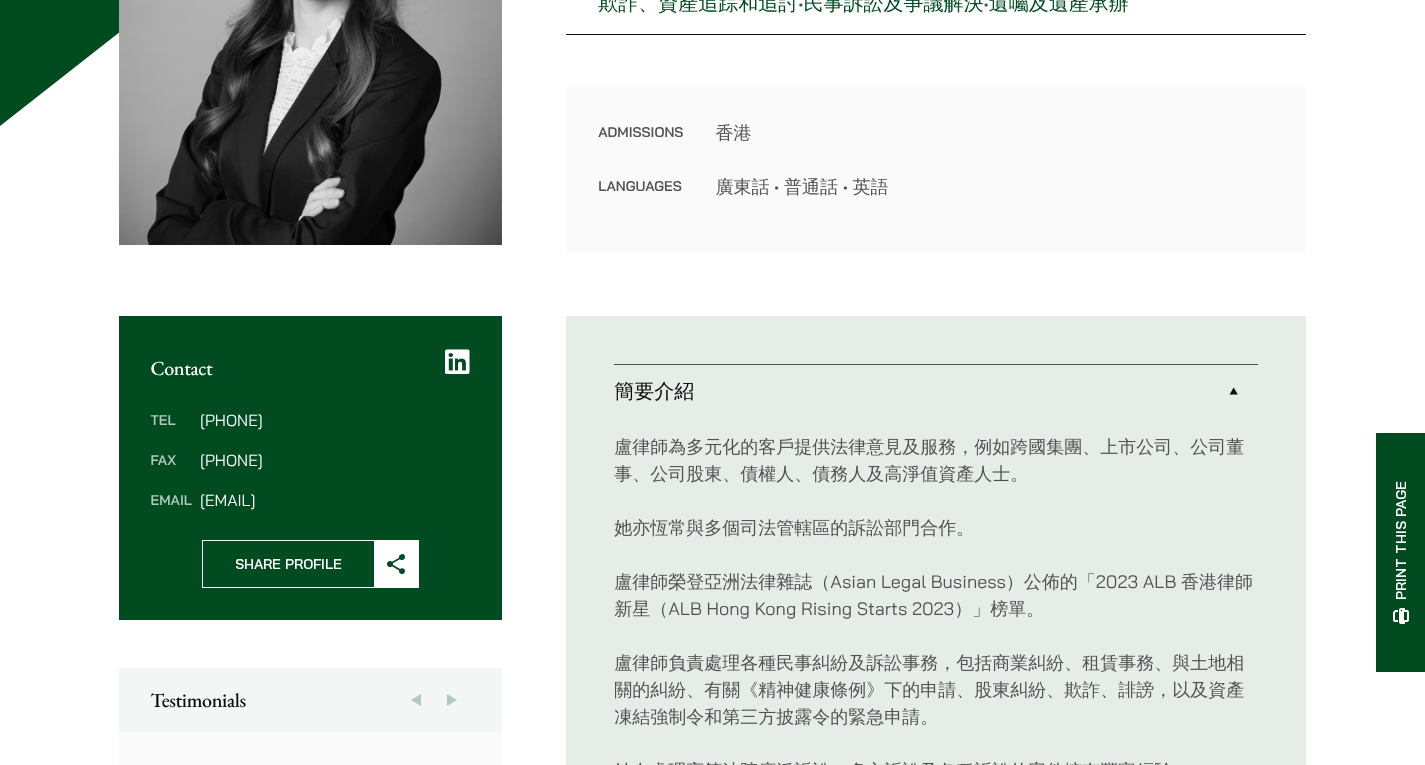 scroll, scrollTop: 475, scrollLeft: 0, axis: vertical 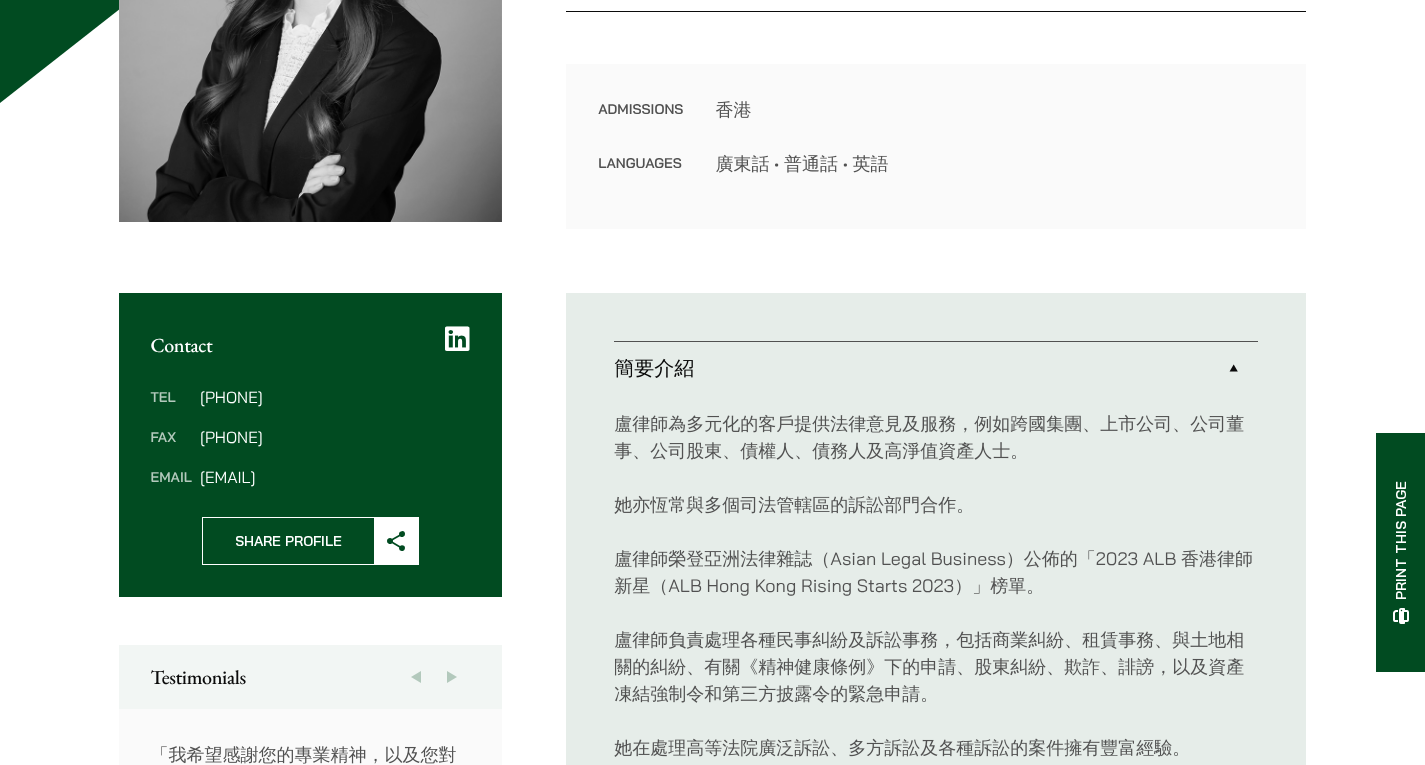click on "[PHONE]" at bounding box center (335, 397) 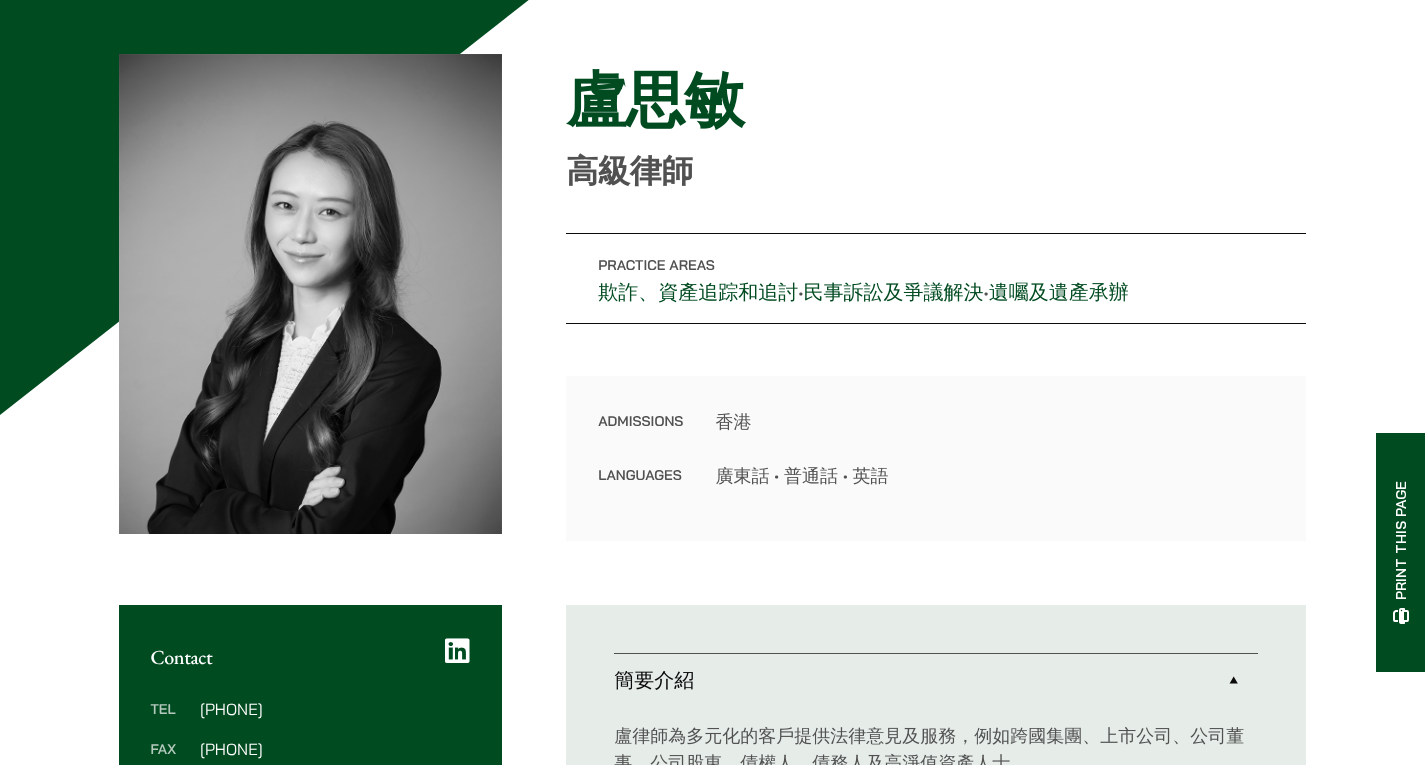 scroll, scrollTop: 0, scrollLeft: 0, axis: both 